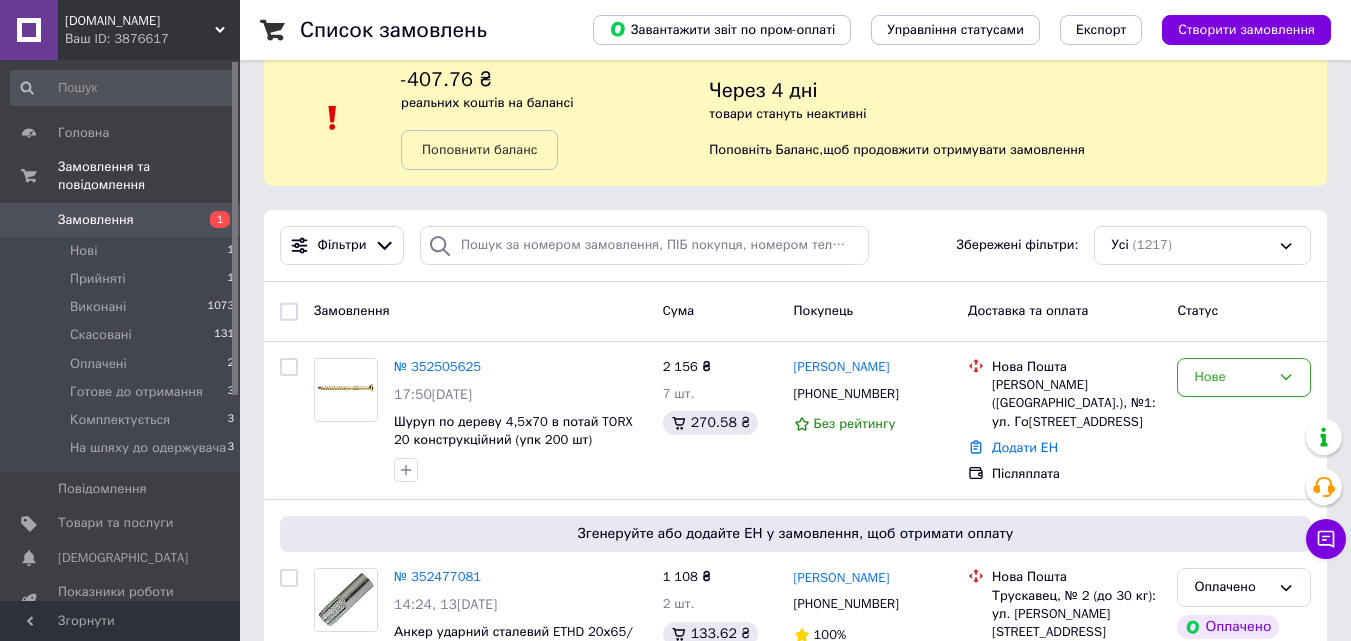 scroll, scrollTop: 0, scrollLeft: 0, axis: both 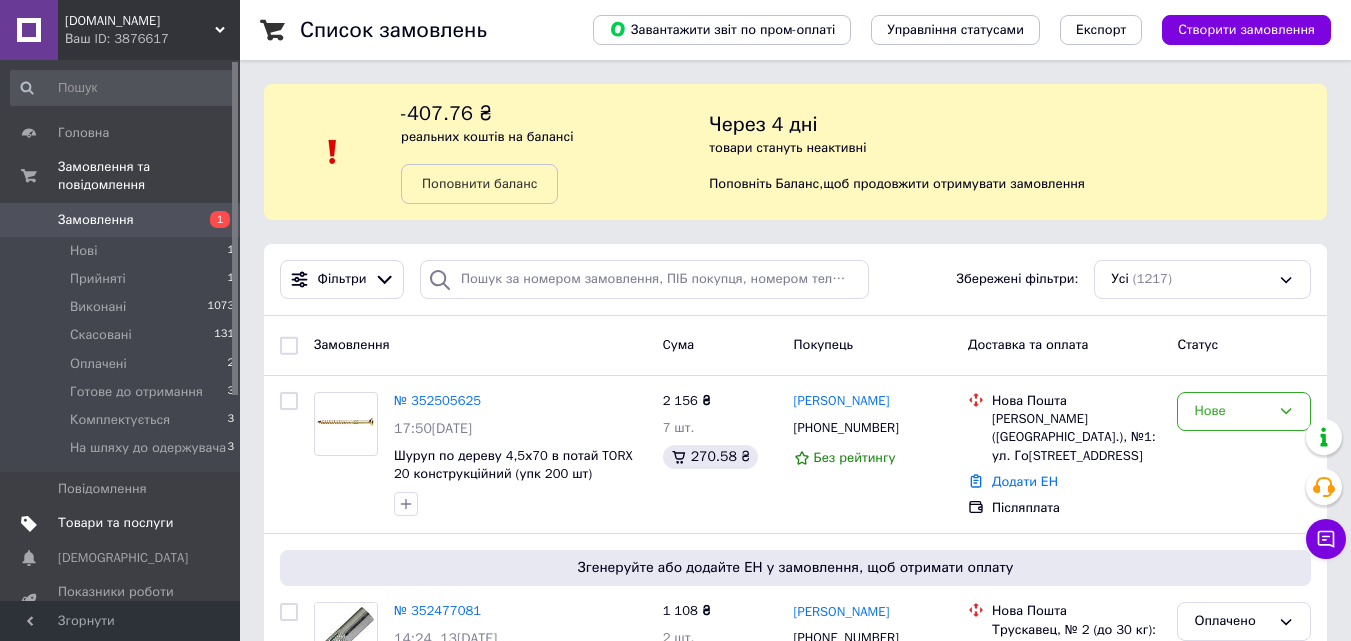click on "Товари та послуги" at bounding box center [115, 523] 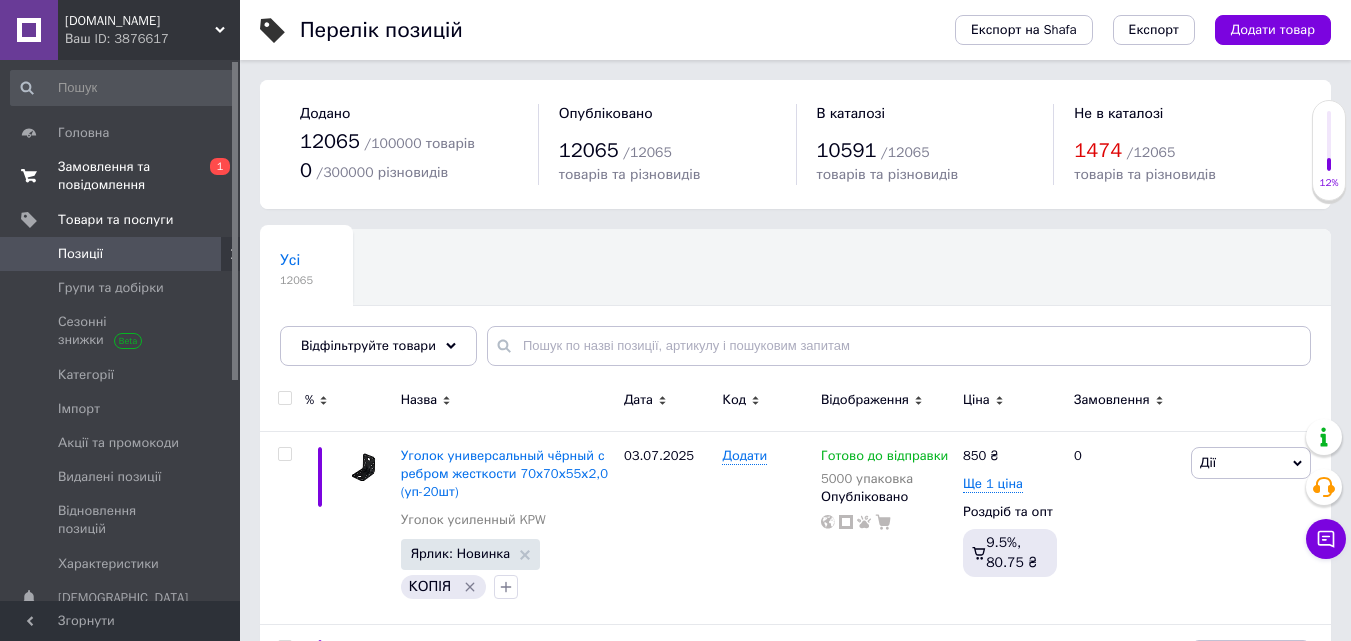 click on "Замовлення та повідомлення" at bounding box center (121, 176) 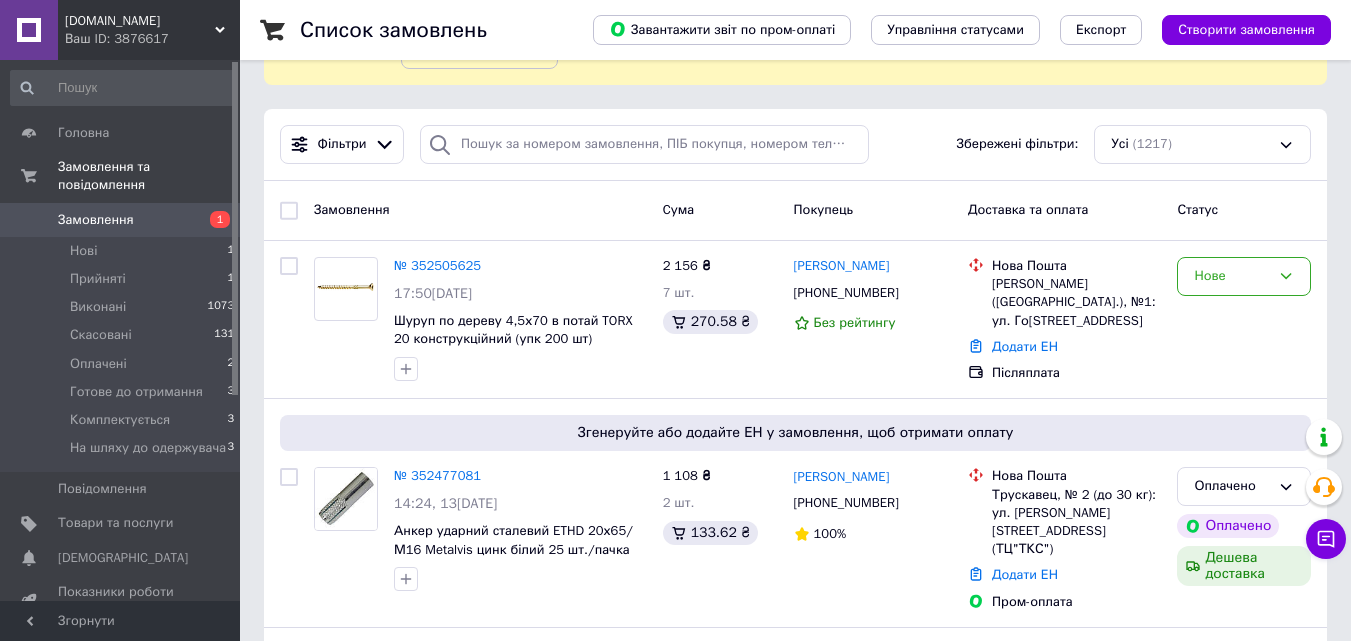 scroll, scrollTop: 0, scrollLeft: 0, axis: both 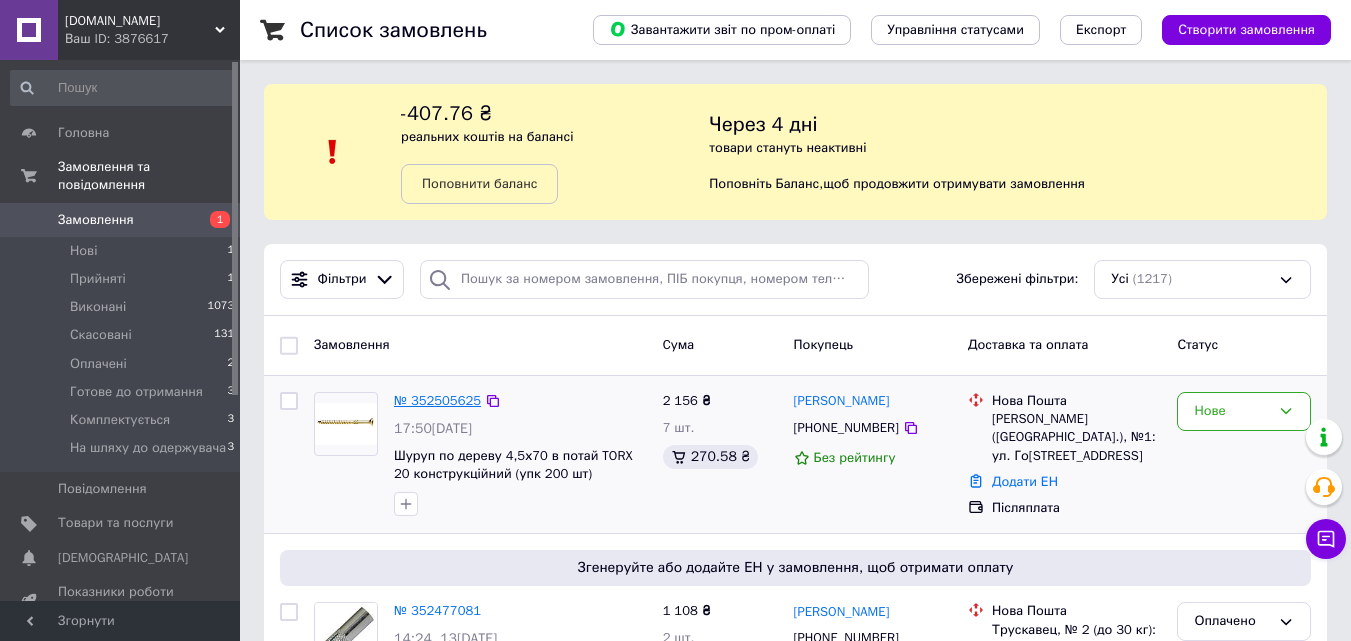 click on "№ 352505625" at bounding box center (437, 400) 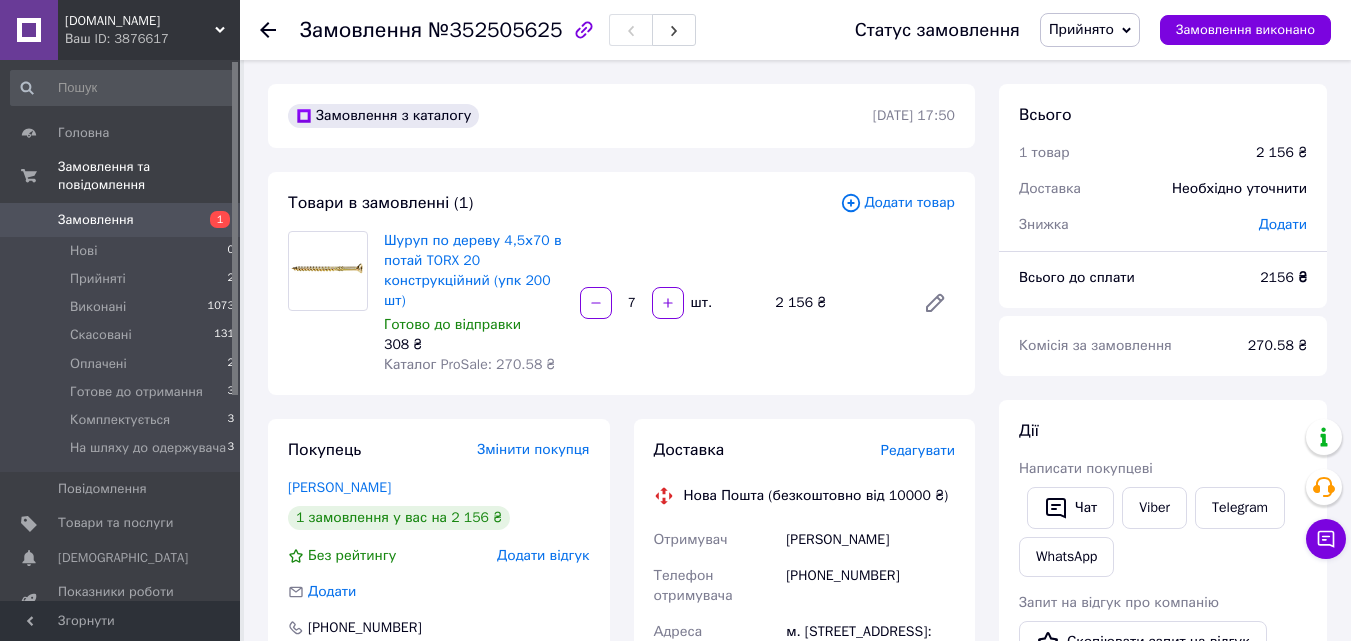 click on "Замовлення" at bounding box center [121, 220] 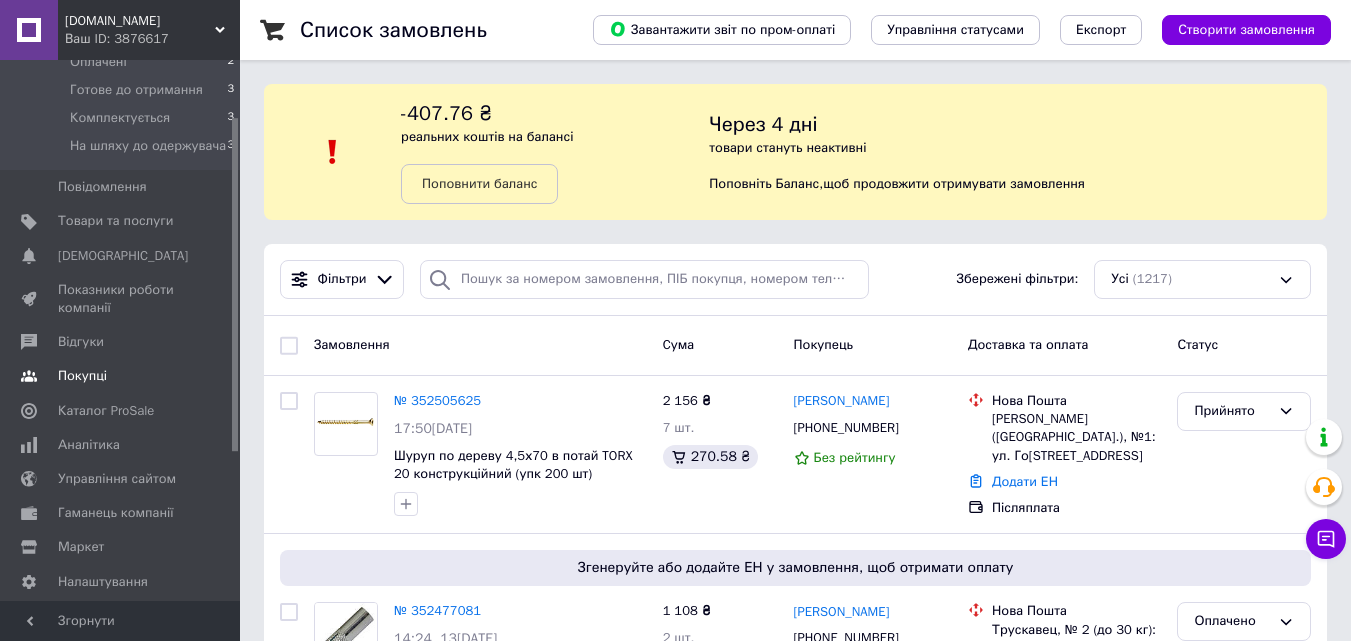 scroll, scrollTop: 334, scrollLeft: 0, axis: vertical 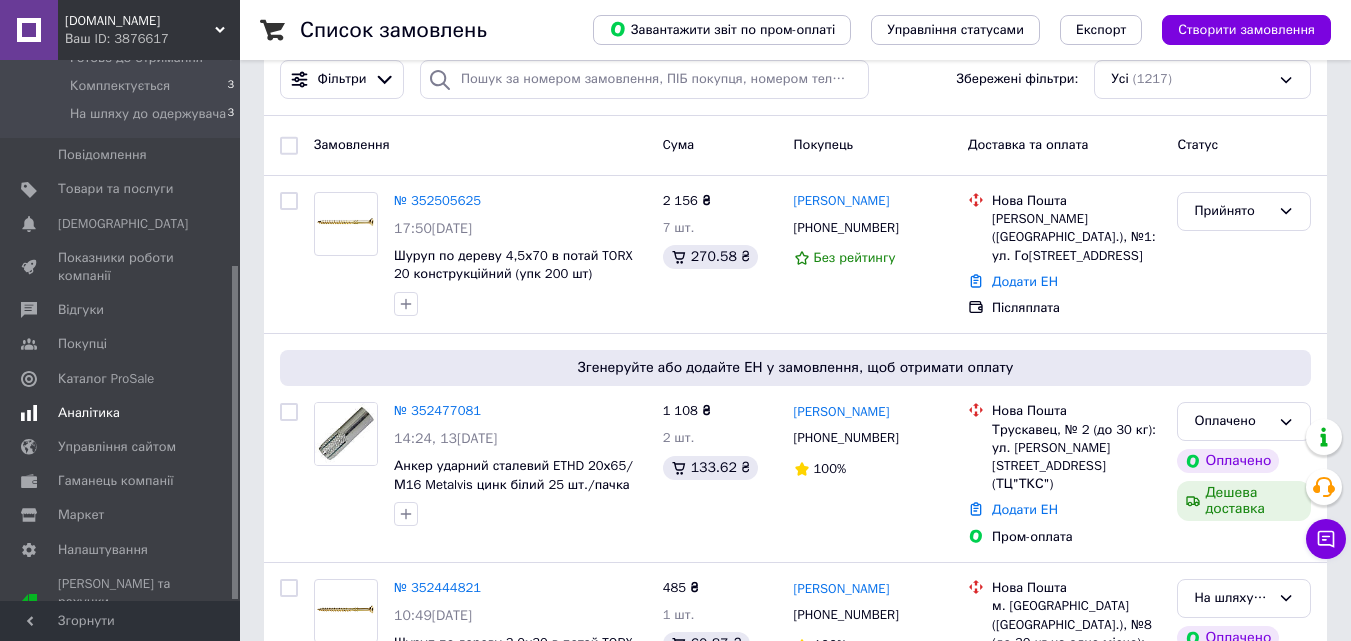 click on "Аналітика" at bounding box center [89, 413] 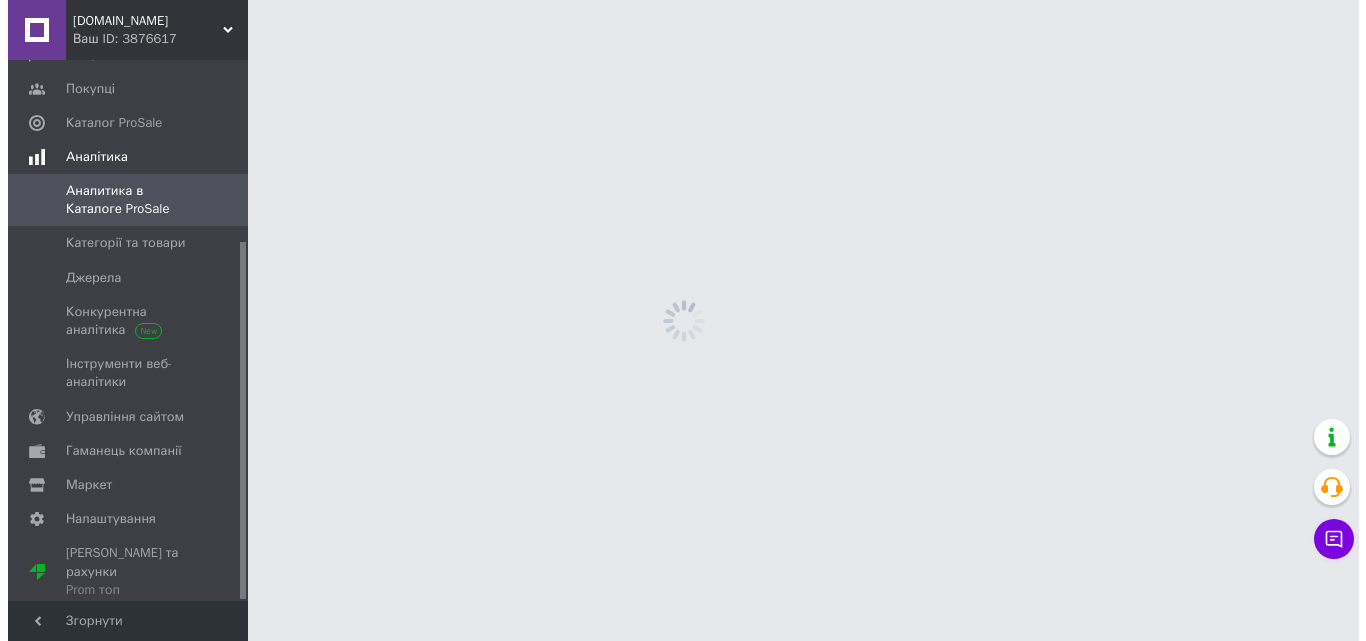 scroll, scrollTop: 0, scrollLeft: 0, axis: both 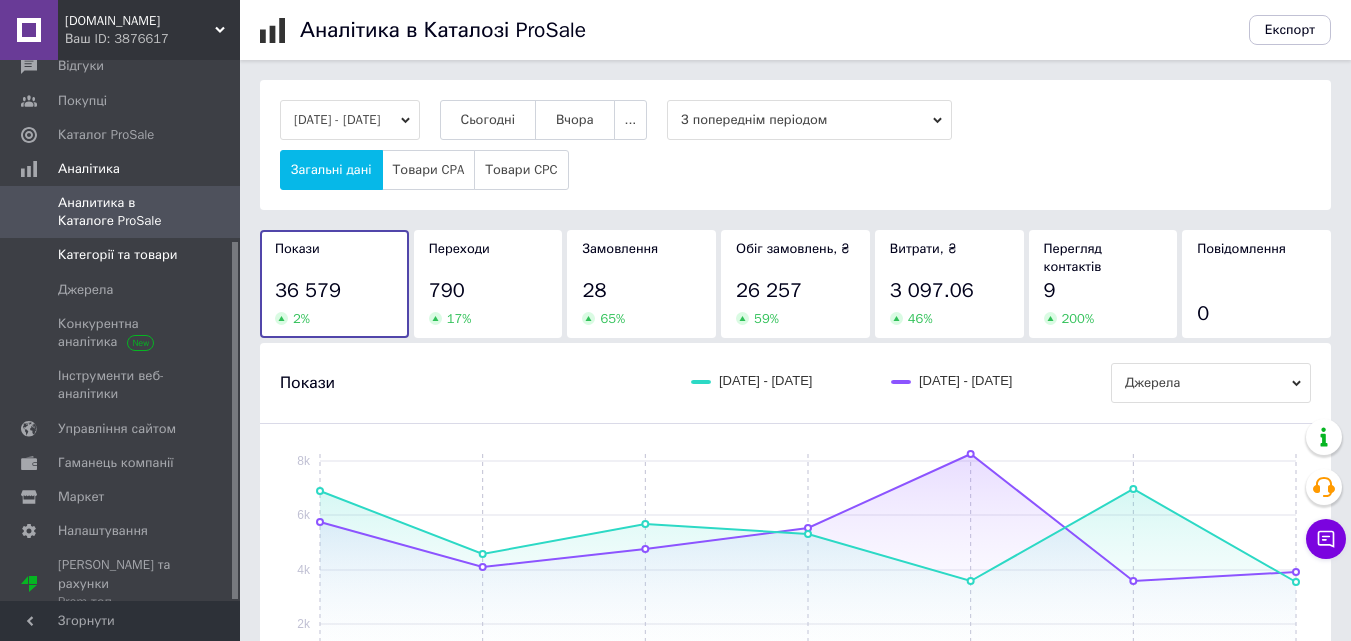 click on "Категорії та товари" at bounding box center (123, 255) 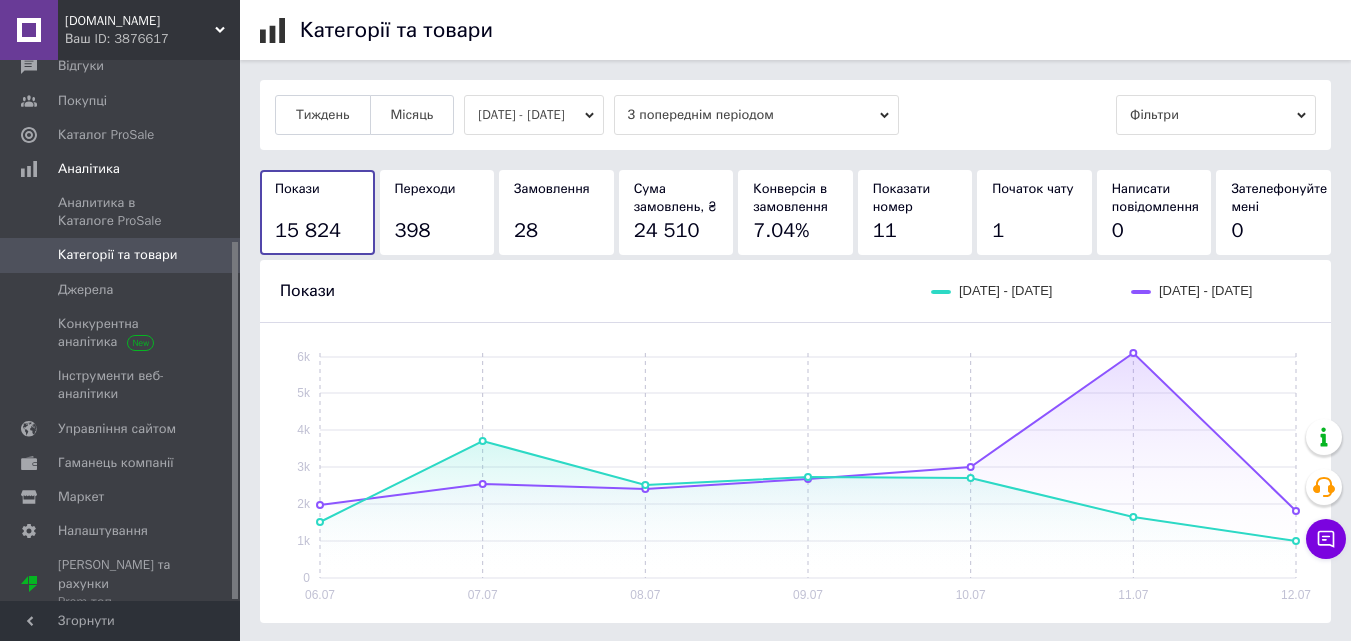 click on "[DATE] - [DATE]" at bounding box center [534, 115] 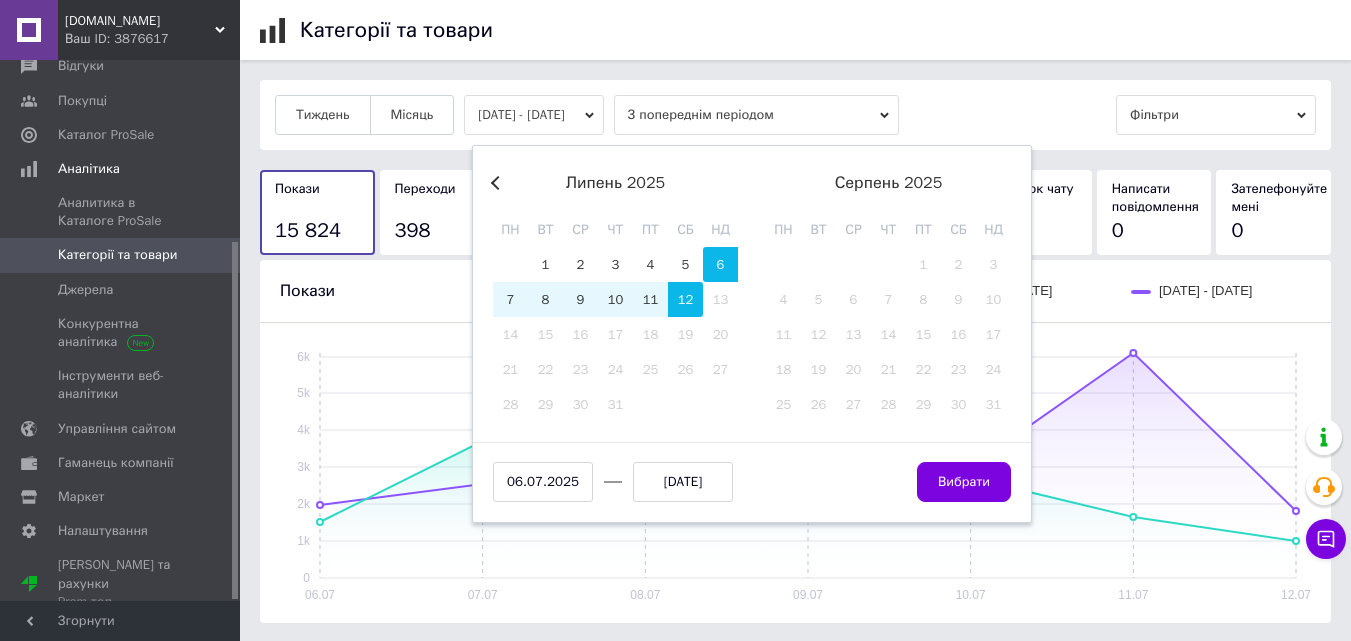 click on "Previous Month" at bounding box center (498, 183) 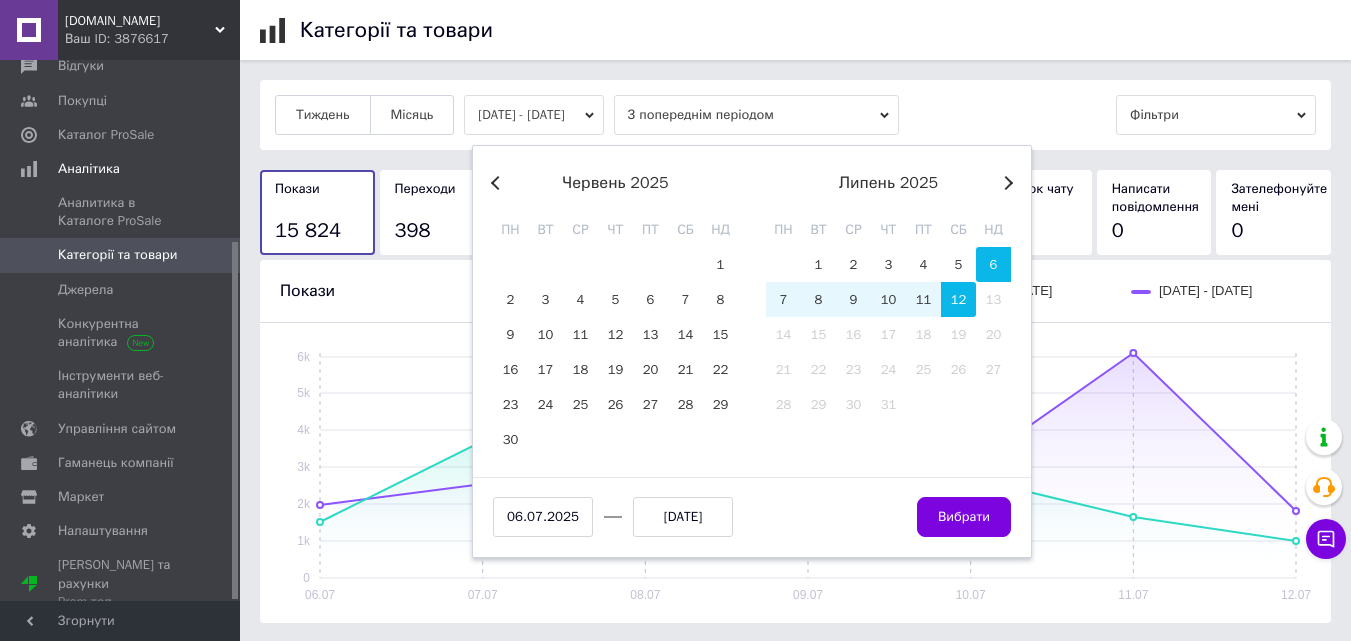 click on "Previous Month" at bounding box center [498, 183] 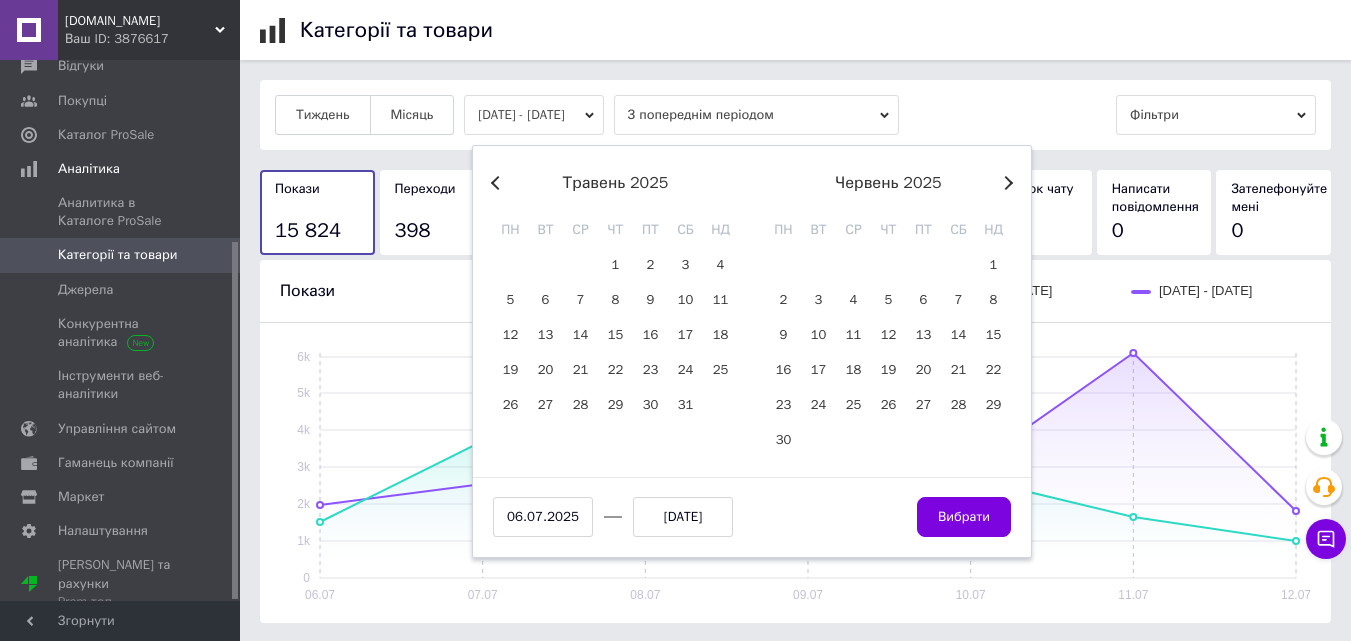 click on "Previous Month" at bounding box center (498, 183) 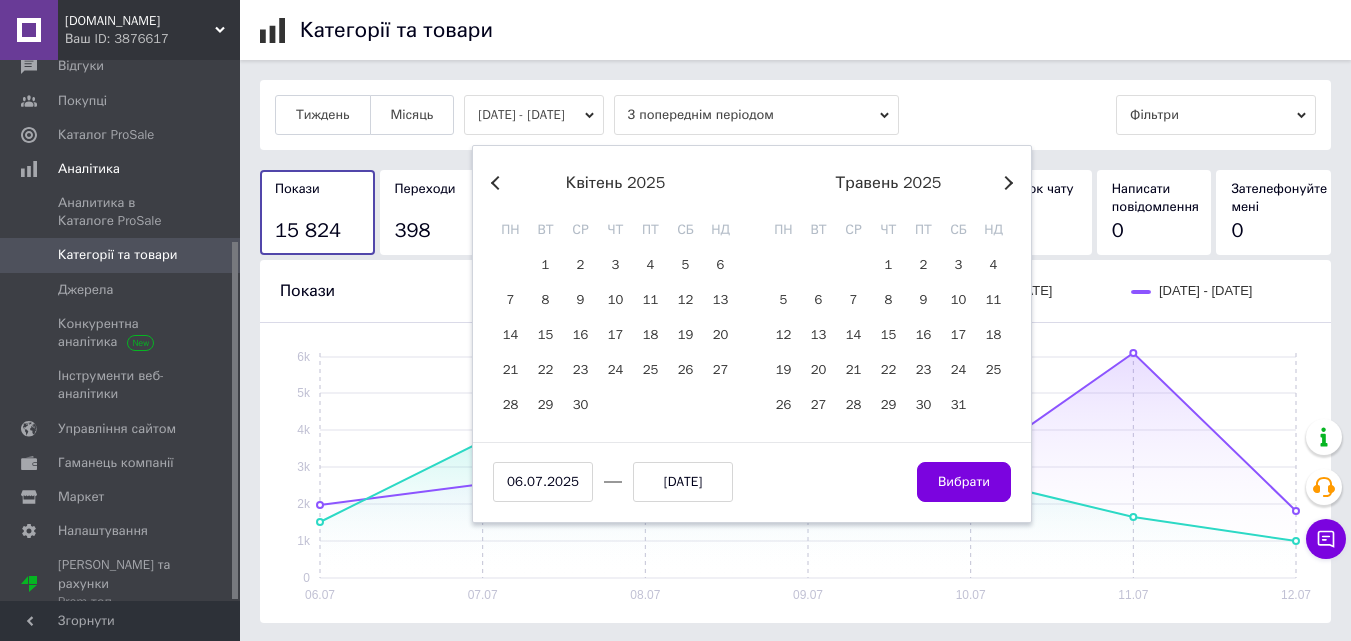 click on "Previous Month" at bounding box center (498, 183) 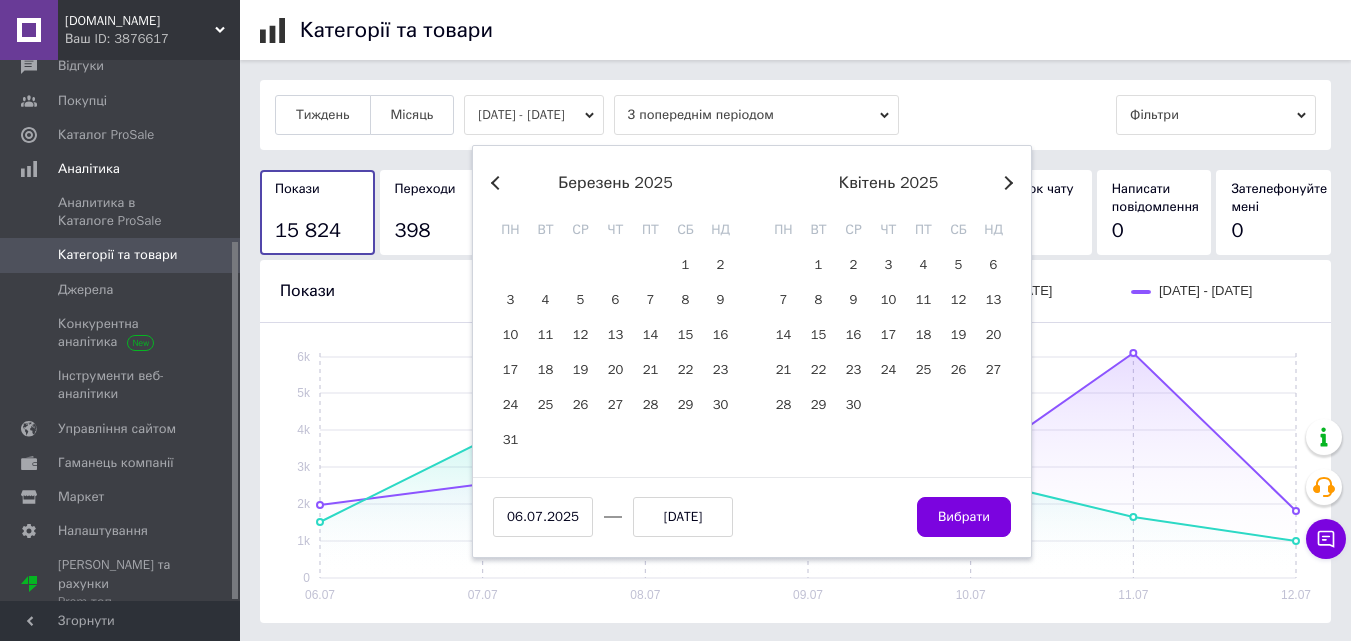 click on "Previous Month" at bounding box center (498, 183) 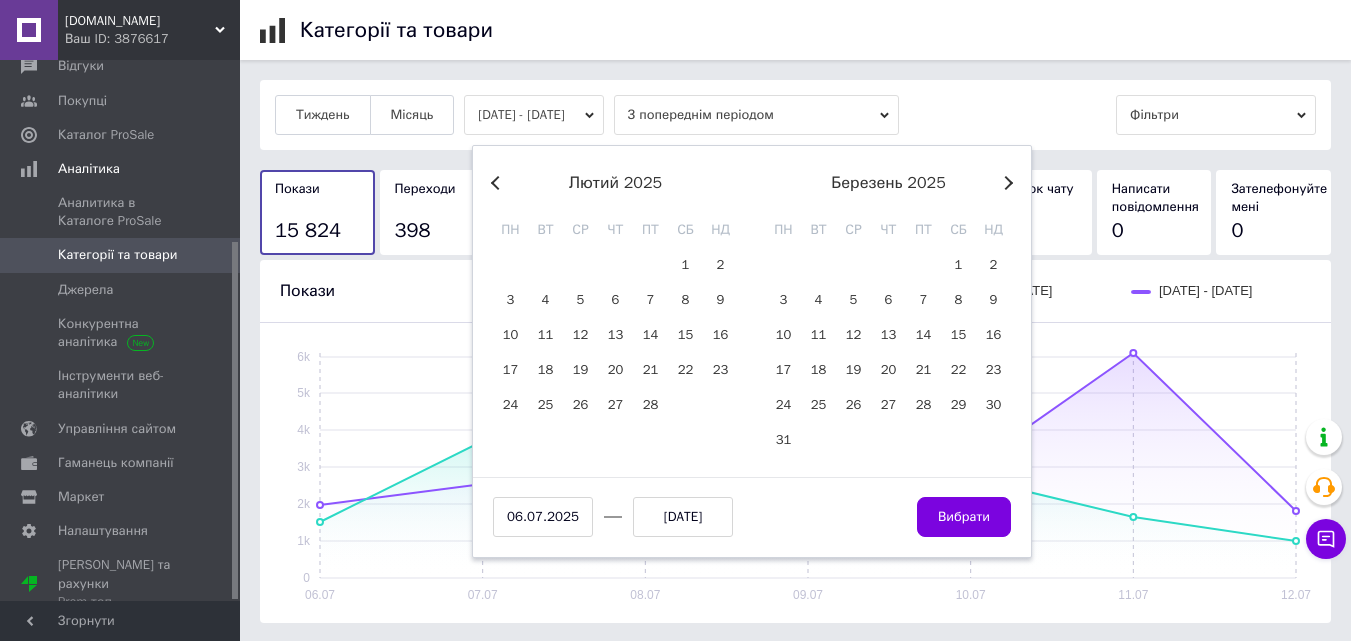 click on "Previous Month" at bounding box center (498, 183) 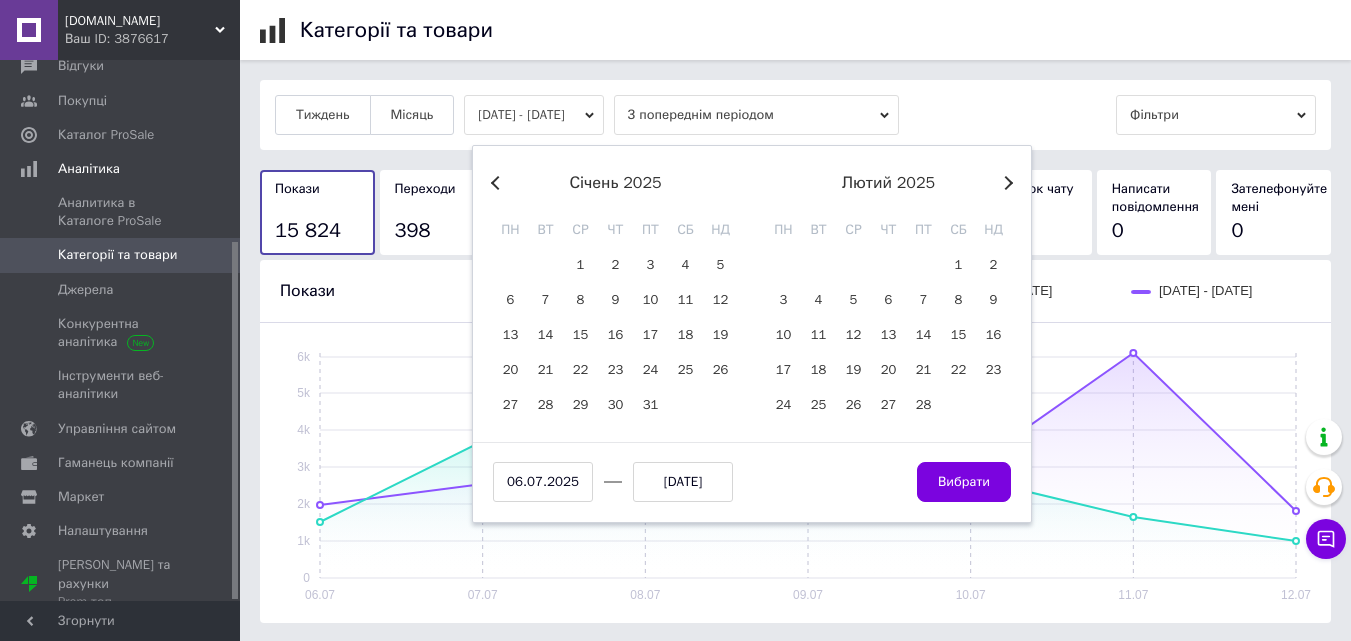 click on "Previous Month" at bounding box center [498, 183] 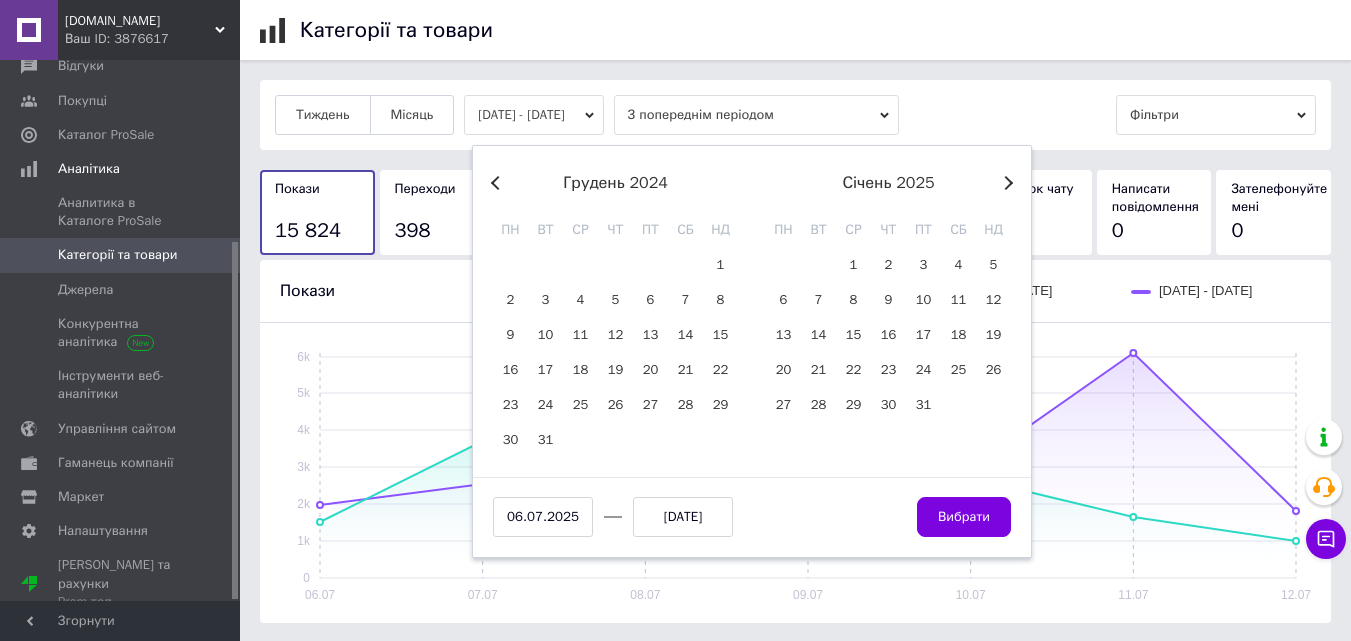 click on "Previous Month" at bounding box center [498, 183] 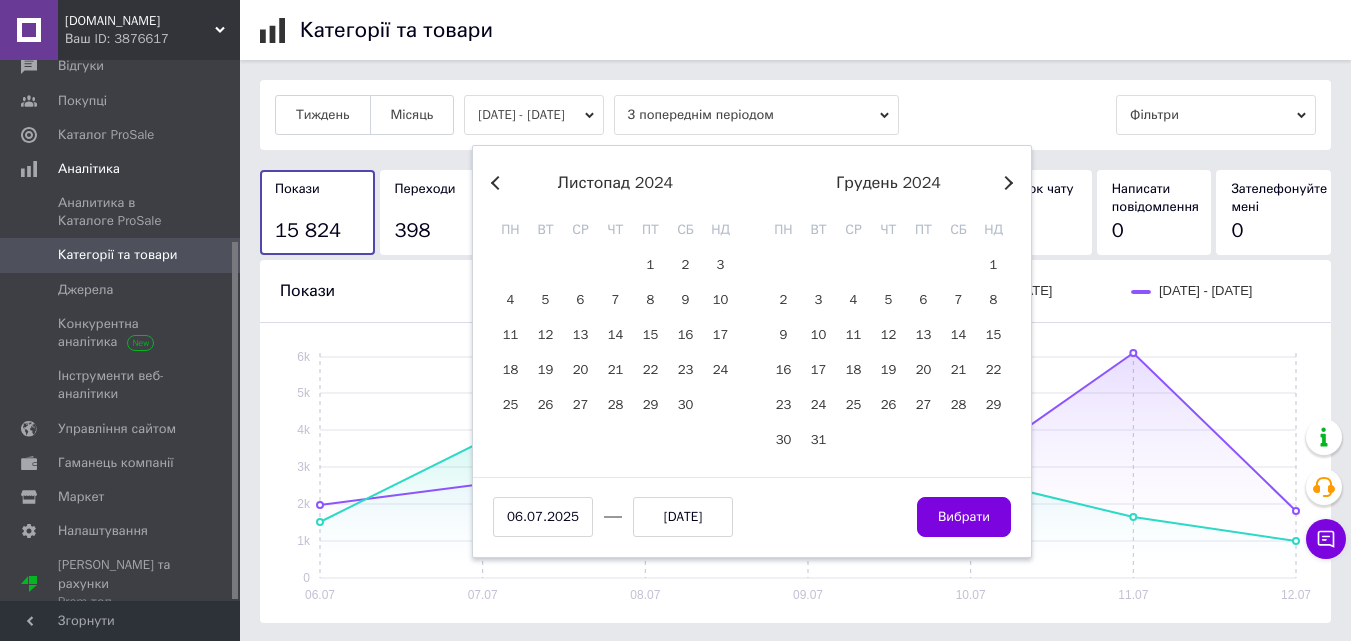 click on "Previous Month" at bounding box center (498, 183) 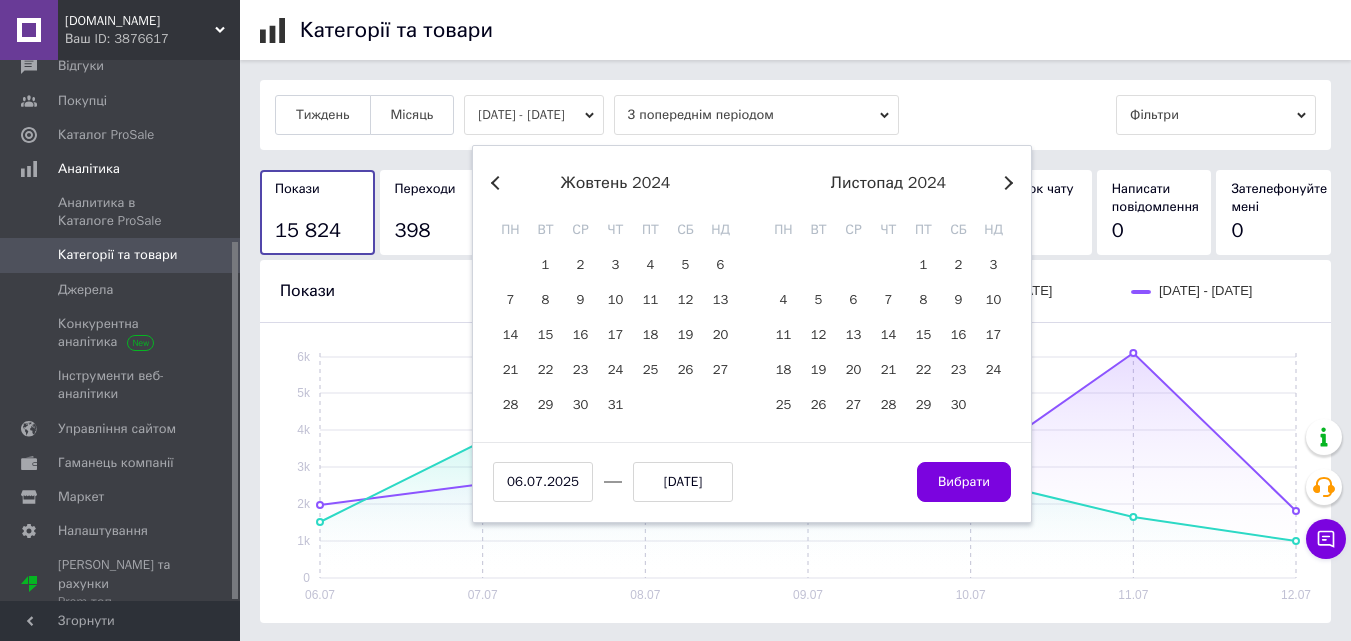 click on "Previous Month" at bounding box center [498, 183] 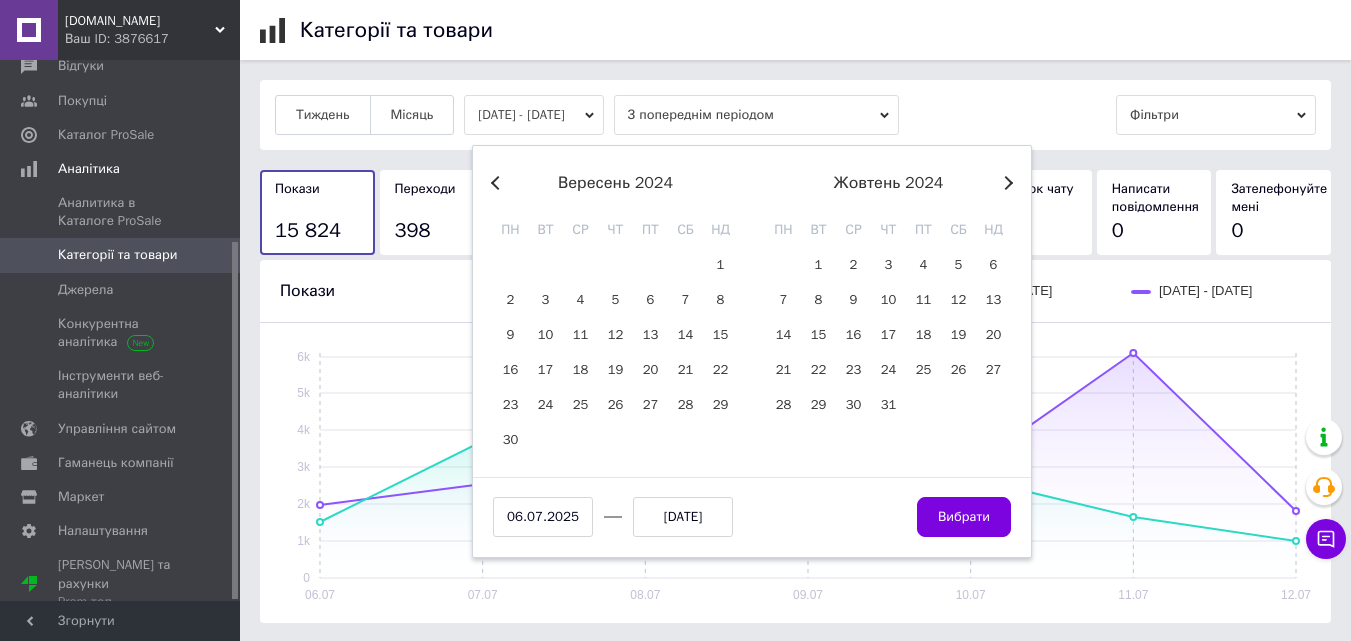 click on "Previous Month" at bounding box center [498, 183] 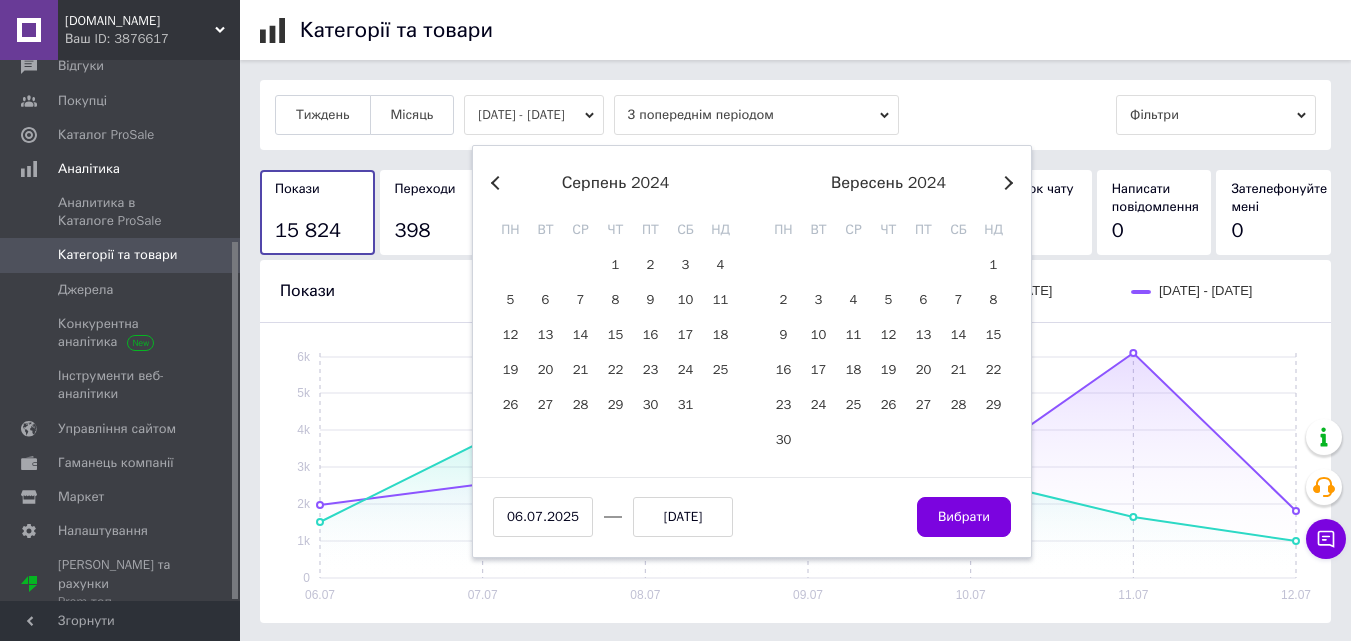 click on "Previous Month" at bounding box center [498, 183] 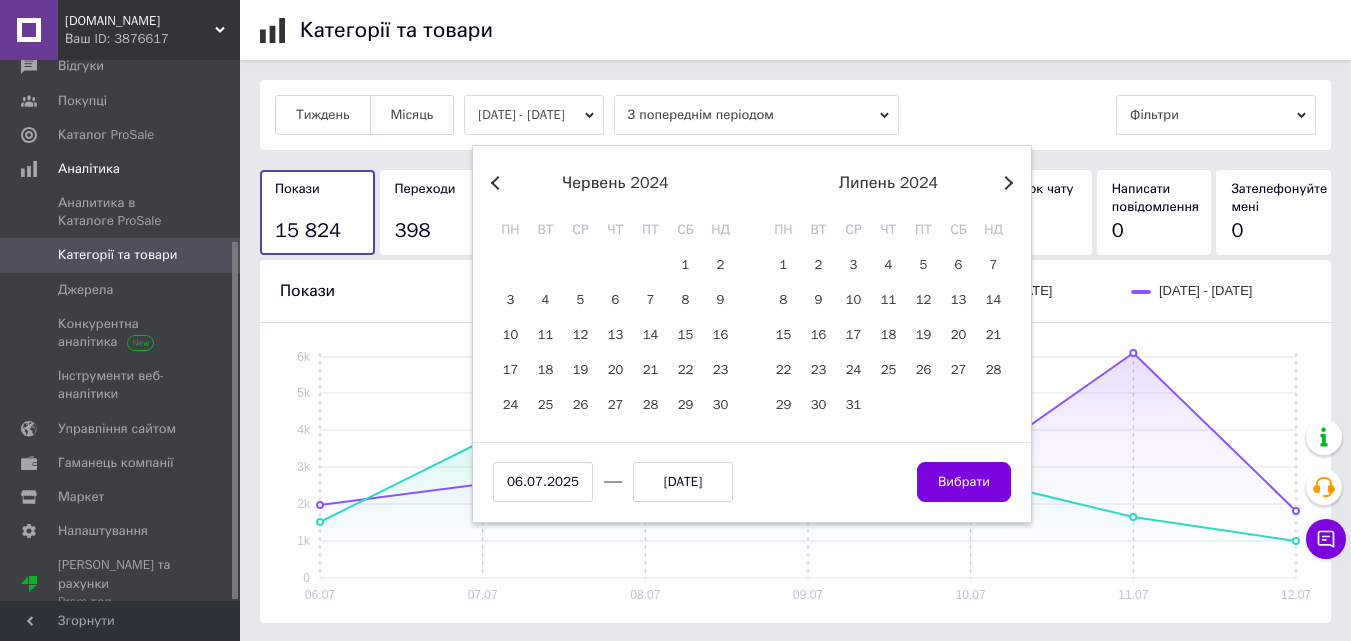 click on "Previous Month" at bounding box center (498, 183) 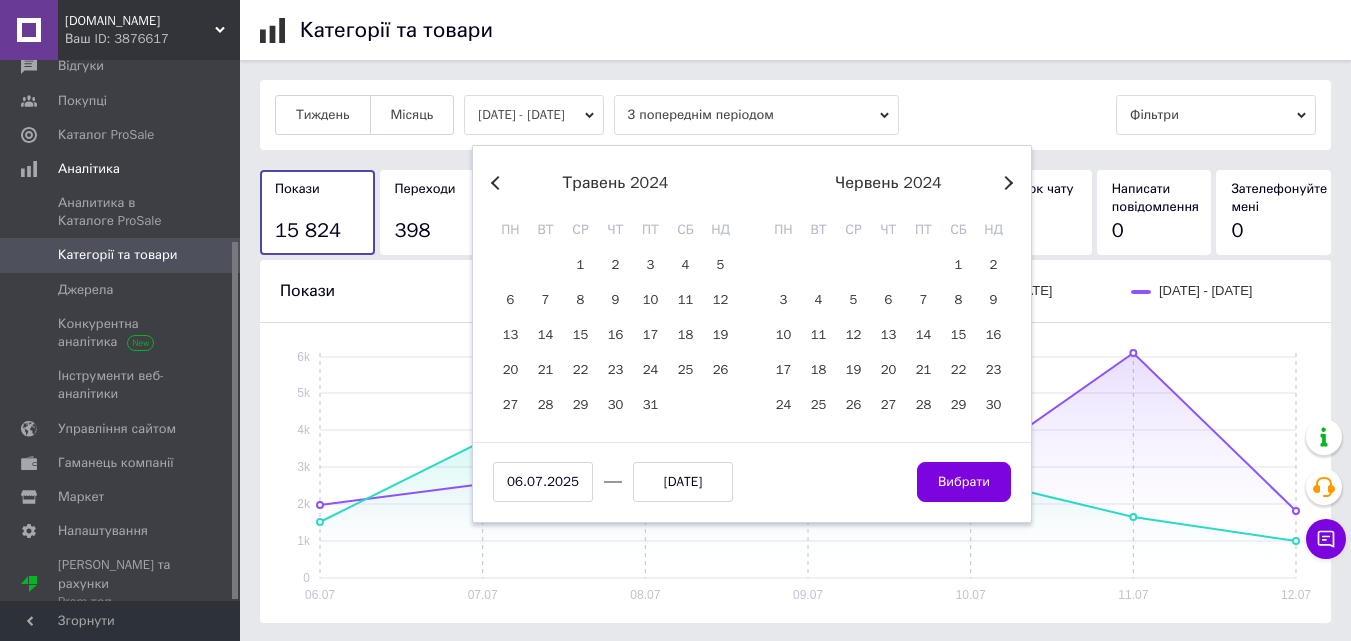 click on "Previous Month" at bounding box center [498, 183] 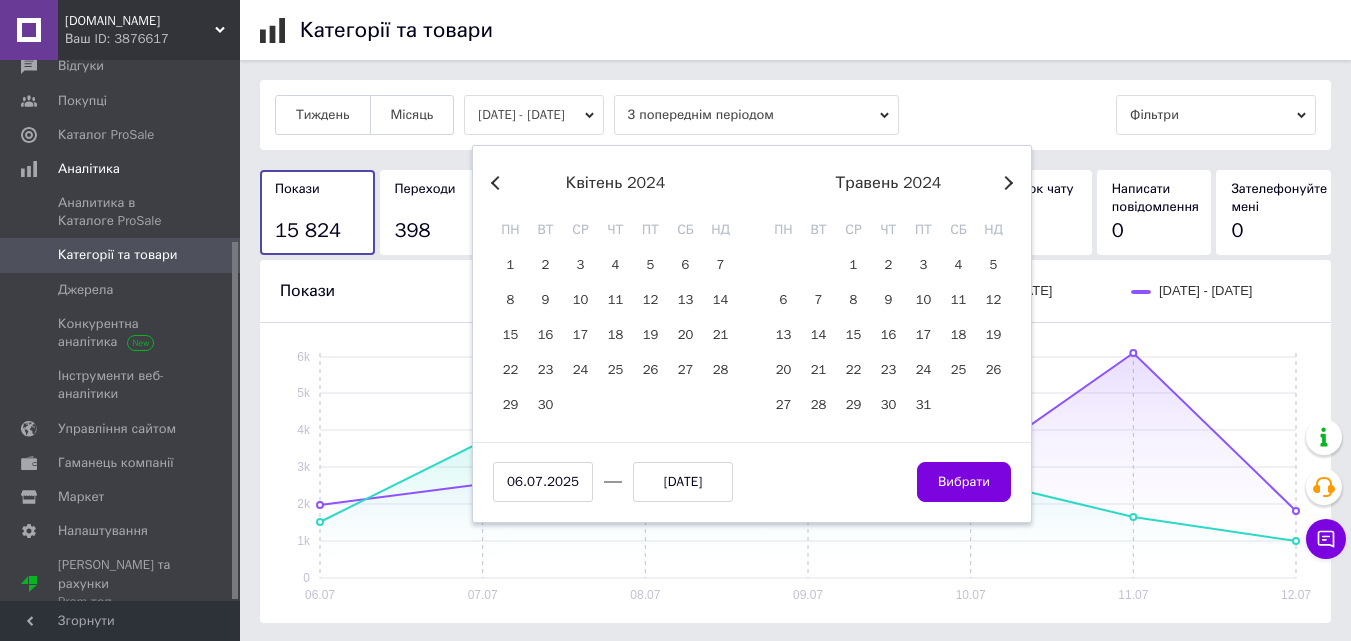 click on "Previous Month" at bounding box center [498, 183] 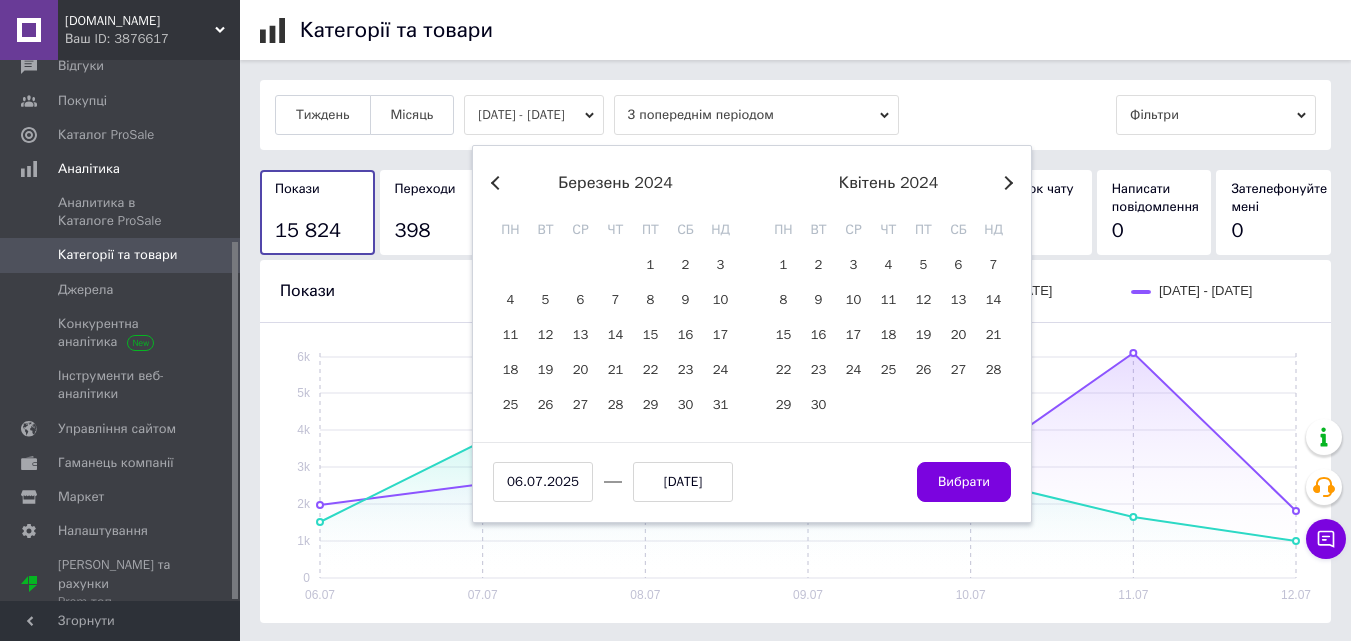 click on "Previous Month" at bounding box center [498, 183] 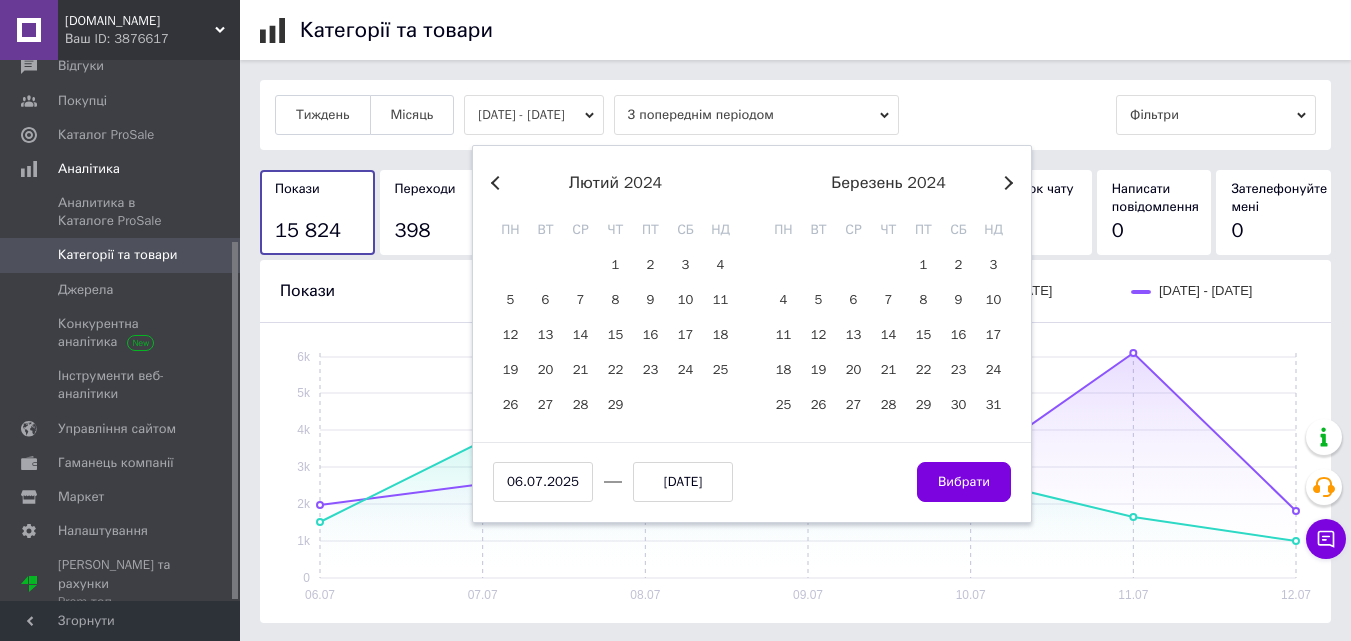 click on "Previous Month" at bounding box center [498, 183] 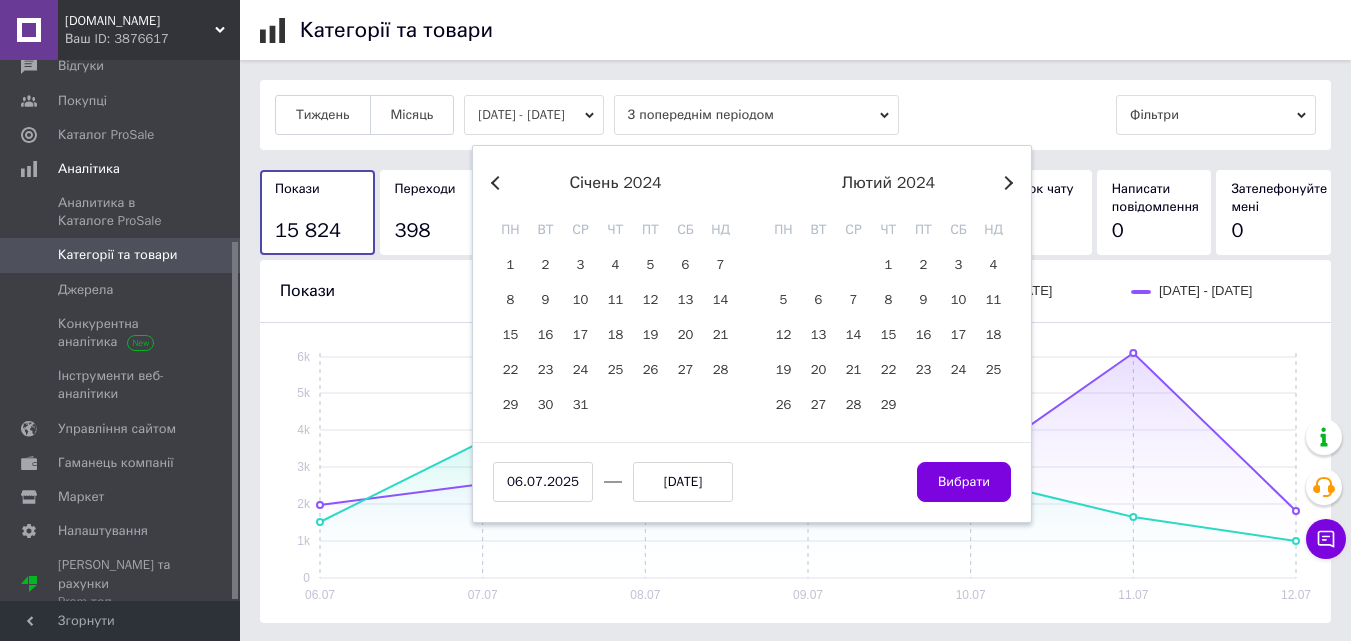 click on "Previous Month" at bounding box center (498, 183) 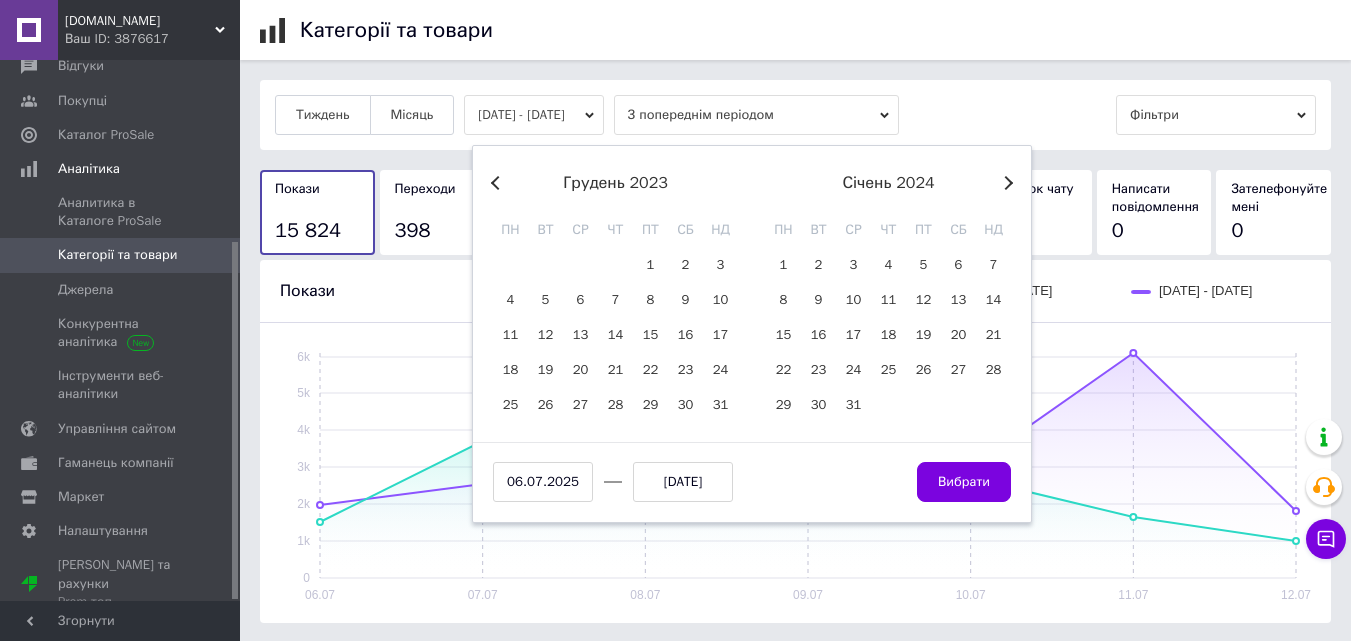 click on "Previous Month" at bounding box center (498, 183) 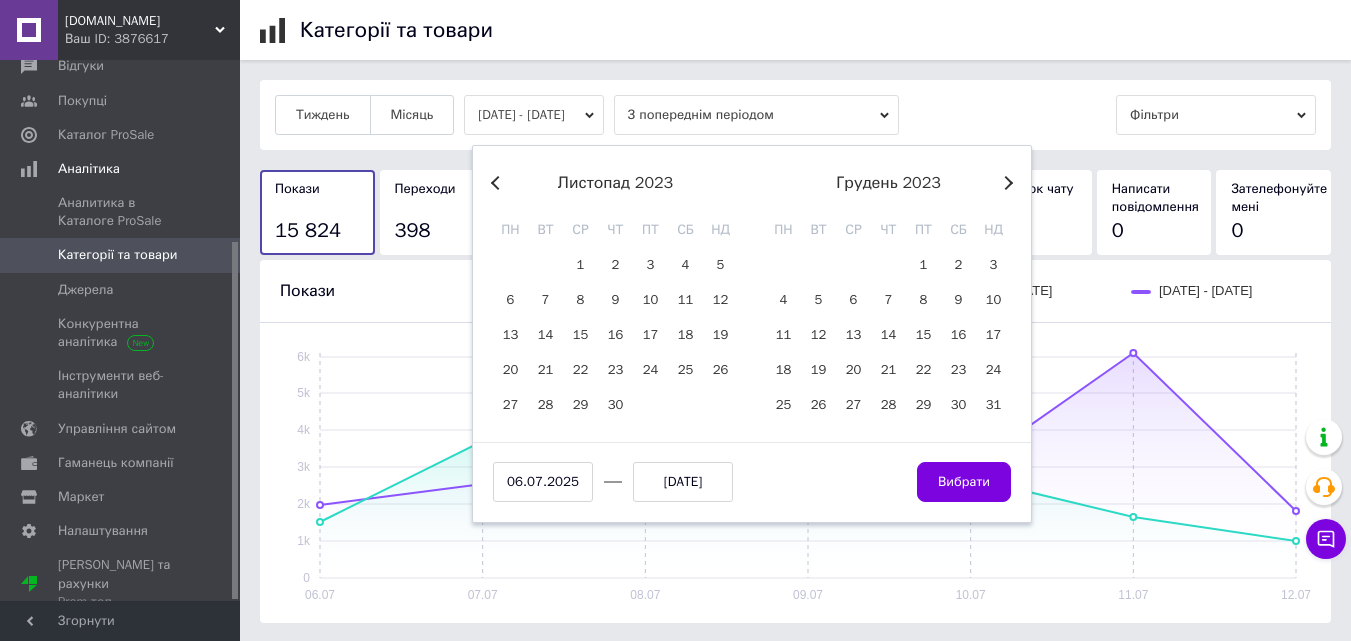 click on "Previous Month" at bounding box center (498, 183) 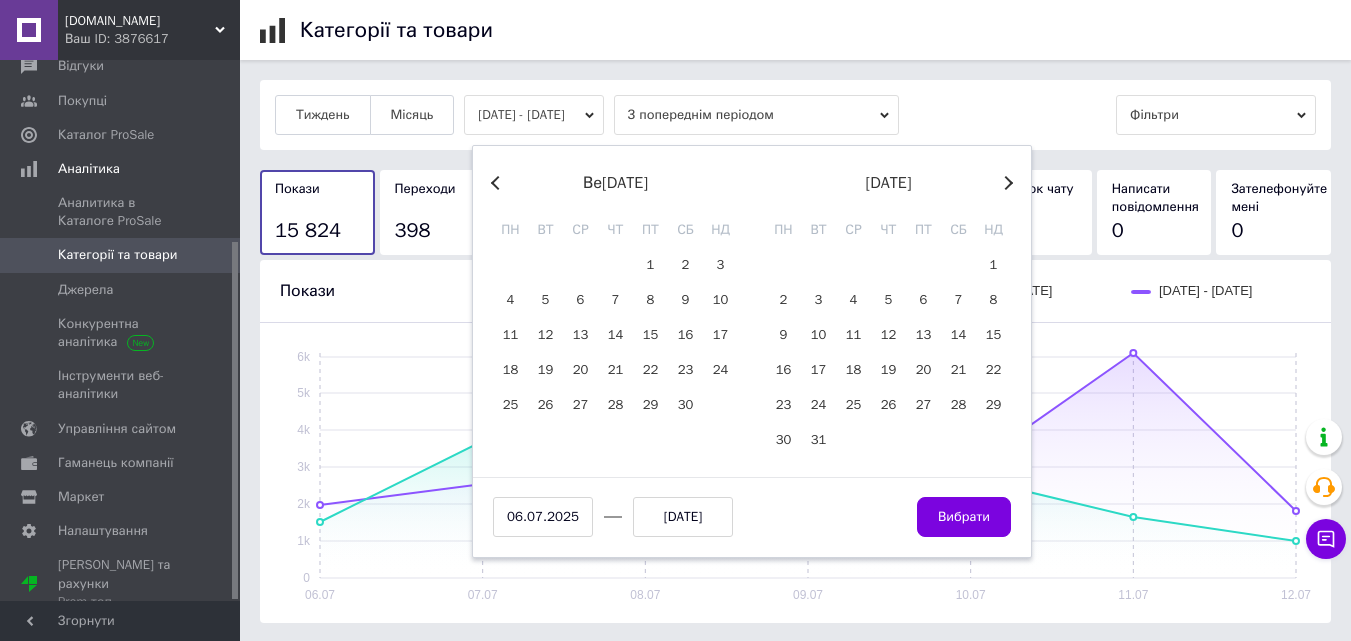 click on "Previous Month" at bounding box center [498, 183] 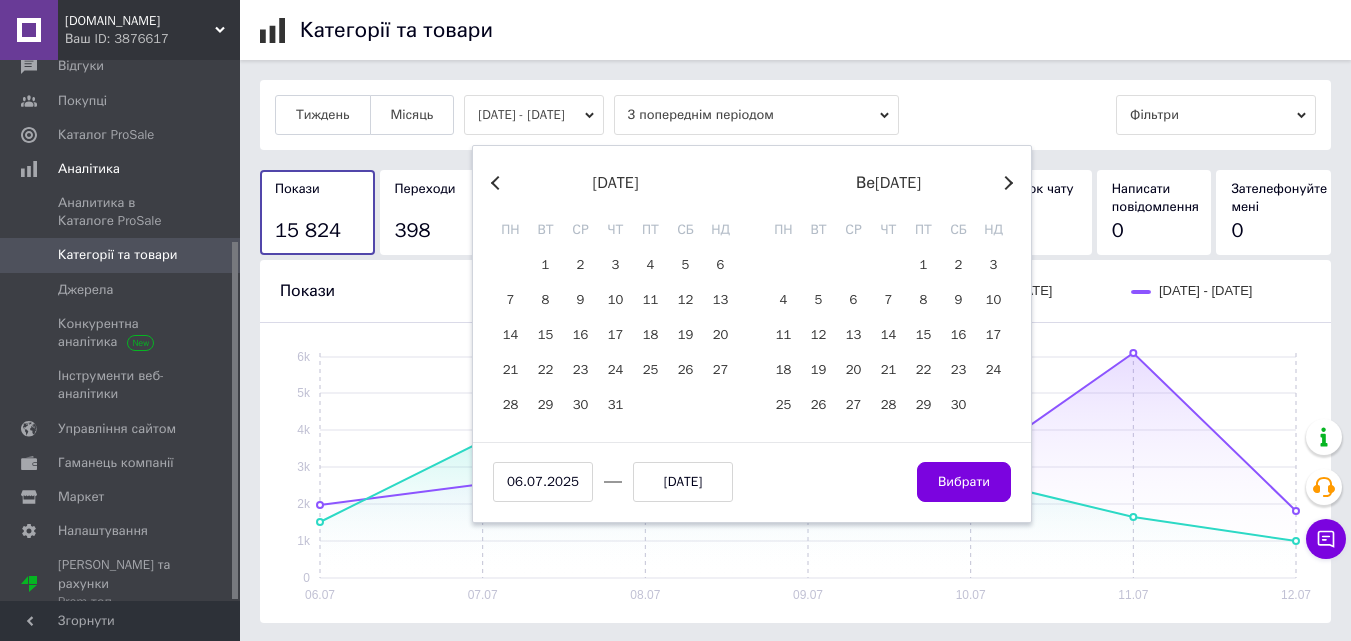 click on "Previous Month" at bounding box center (498, 183) 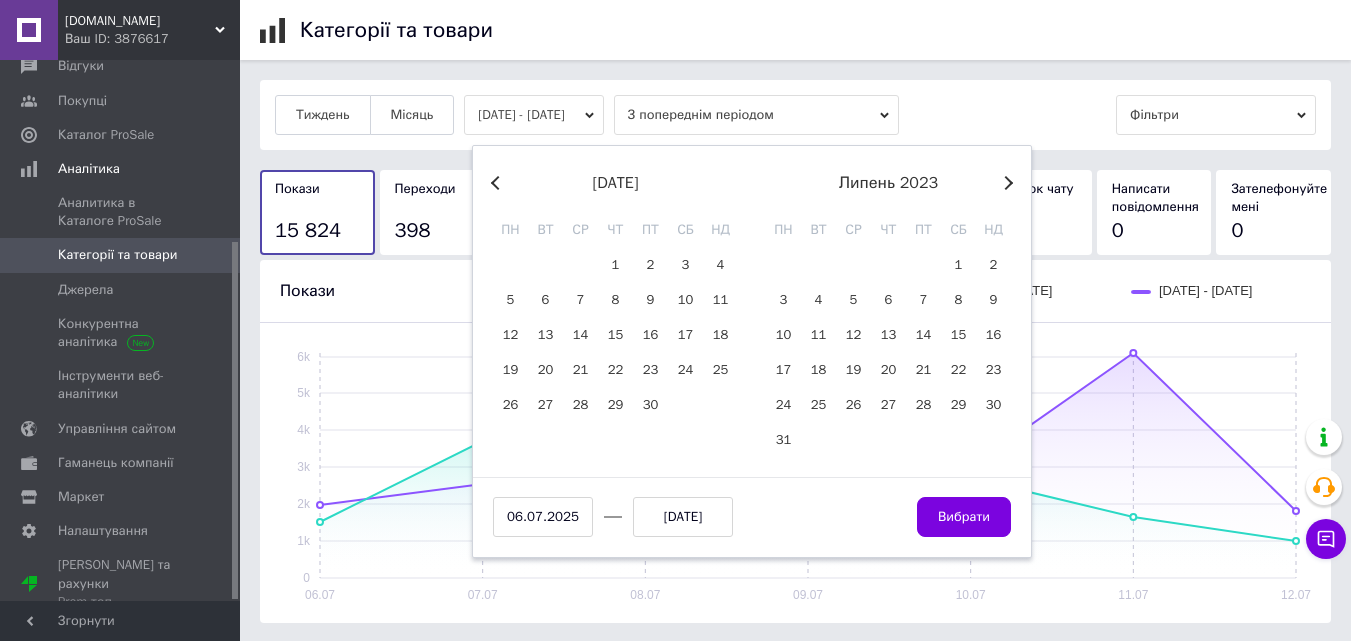 click on "Previous Month" at bounding box center (498, 183) 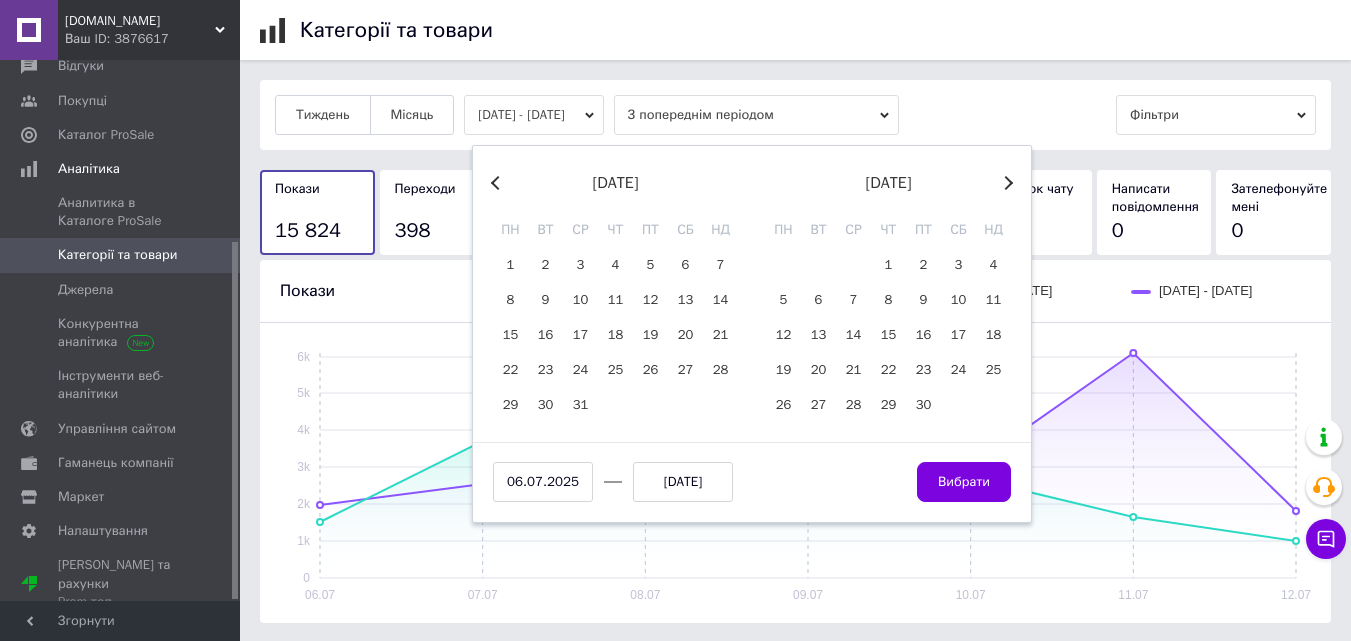 click on "Previous Month" at bounding box center [498, 183] 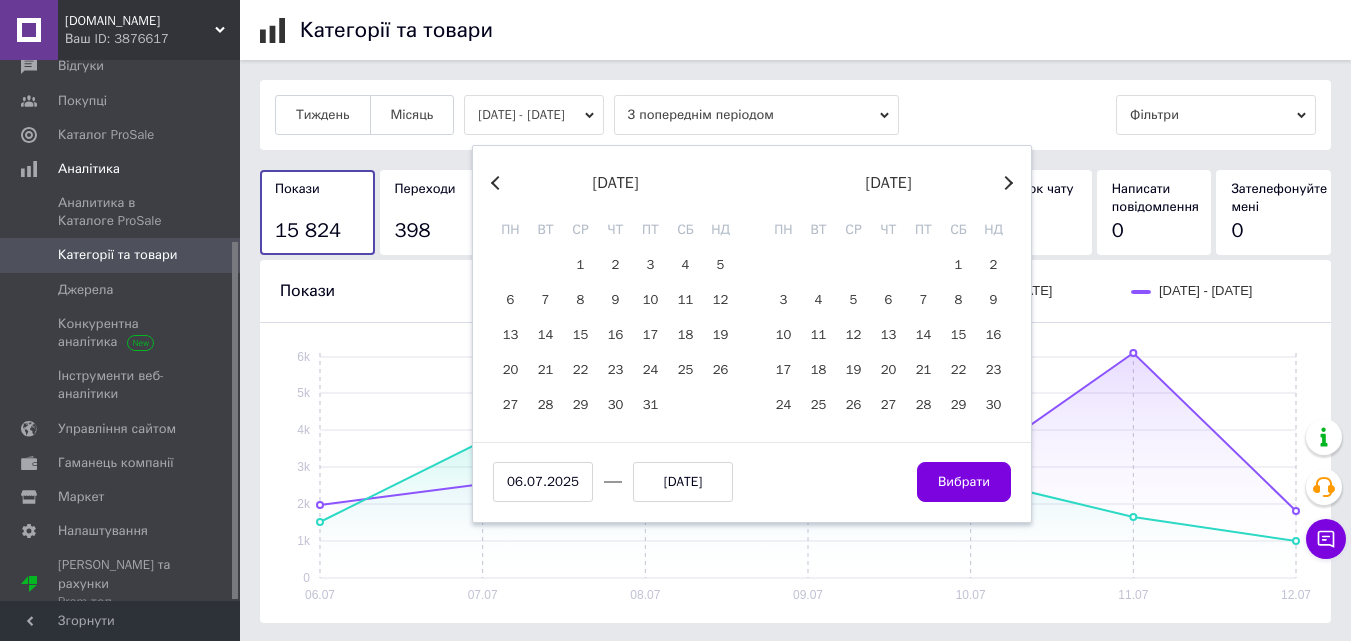 click on "Previous Month" at bounding box center [498, 183] 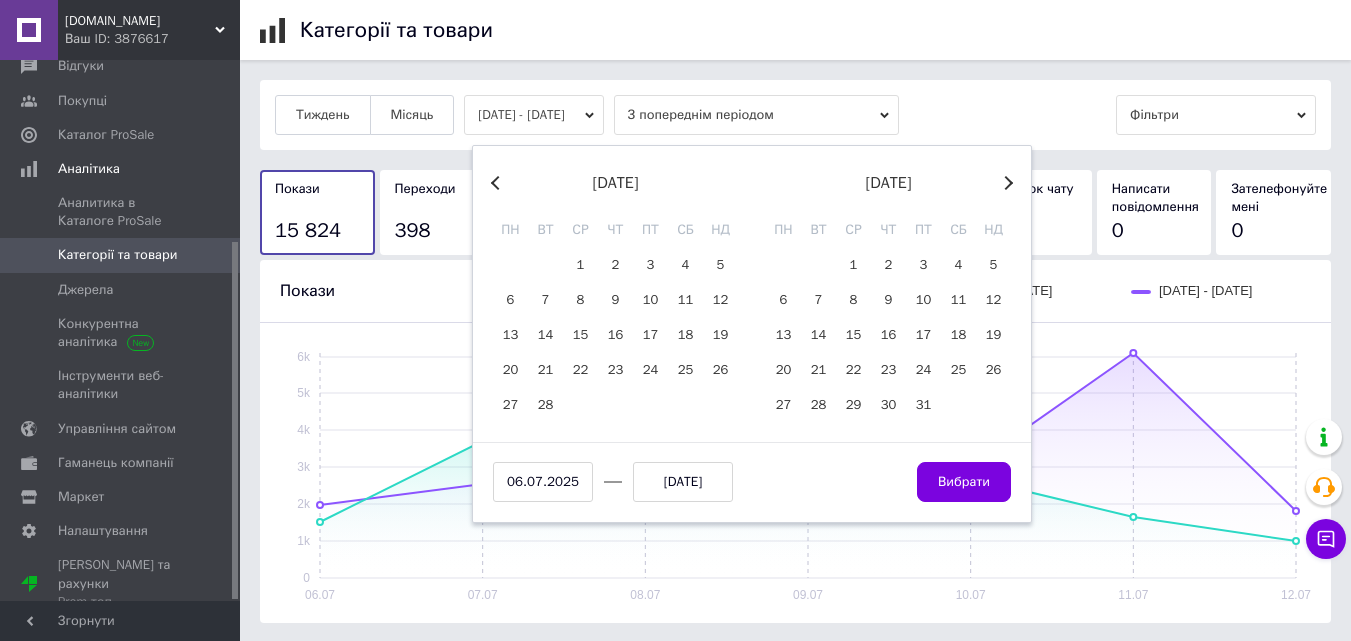 click on "Previous Month" at bounding box center (498, 183) 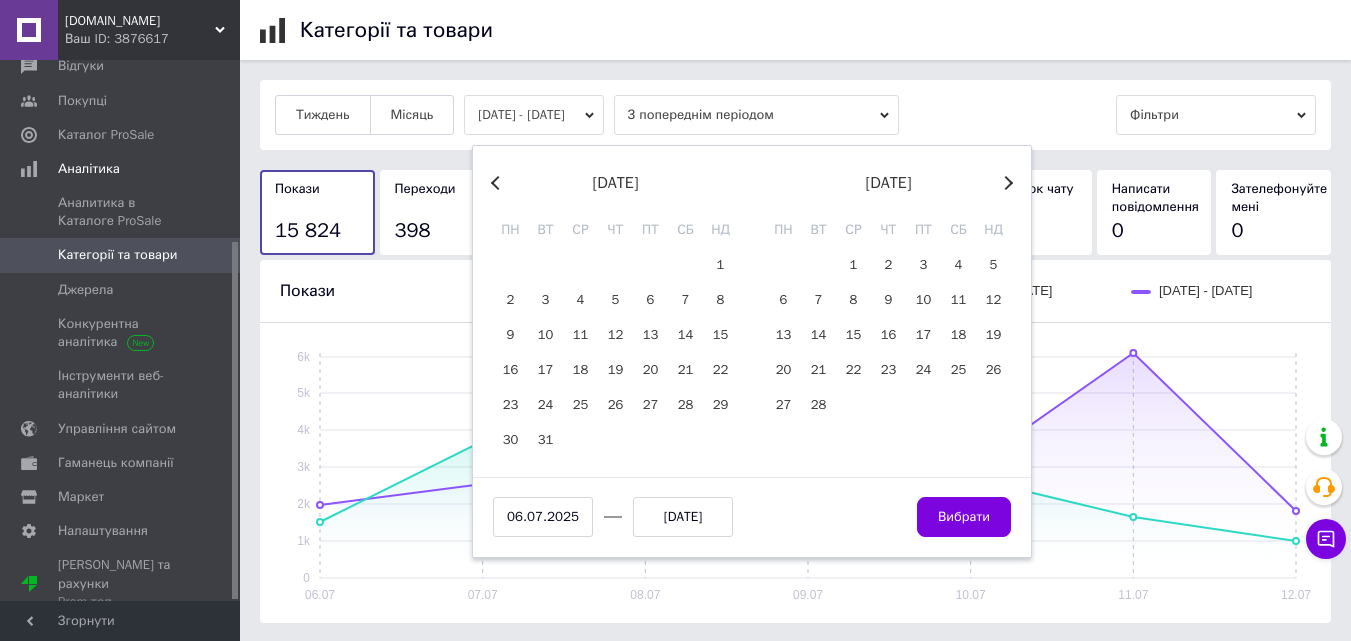 click on "Previous Month" at bounding box center [498, 183] 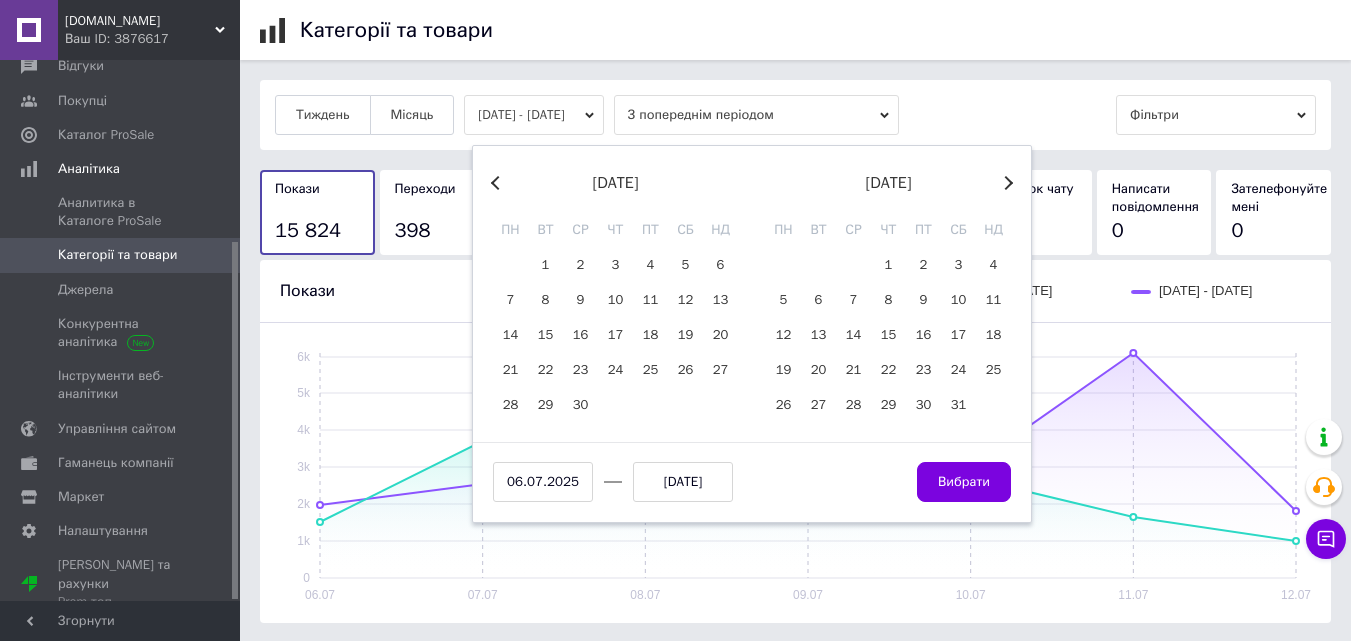 click on "Previous Month" at bounding box center (498, 183) 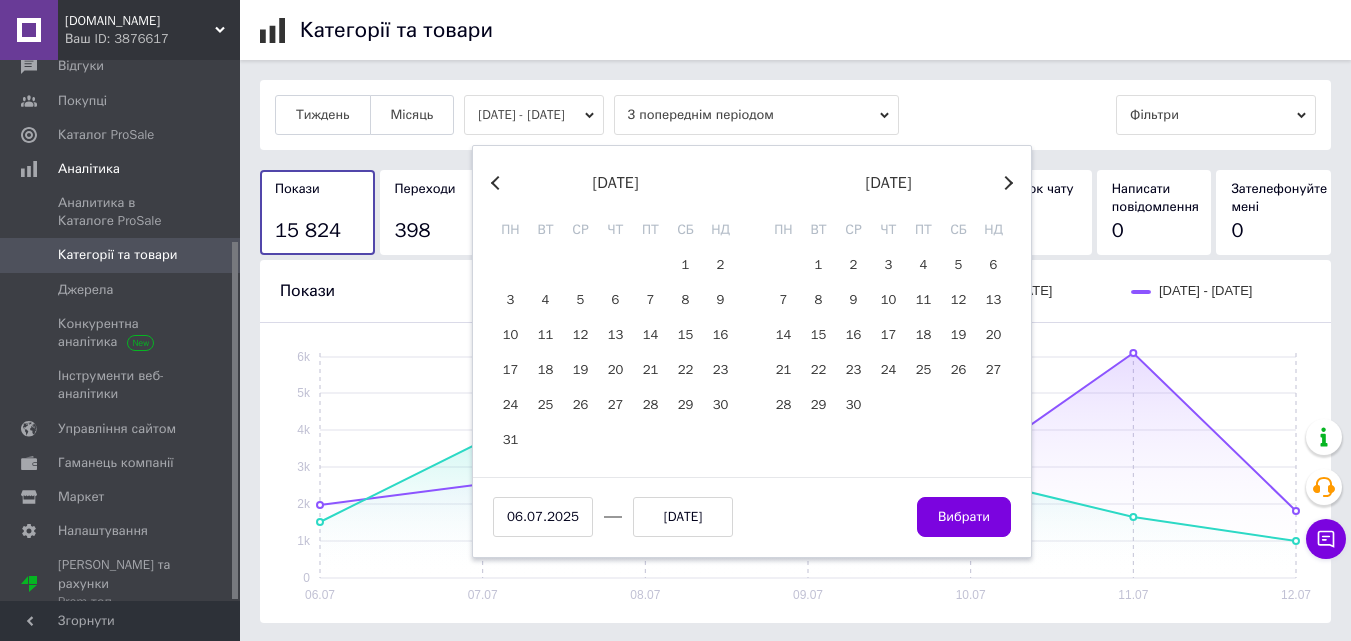 click on "Previous Month" at bounding box center [498, 183] 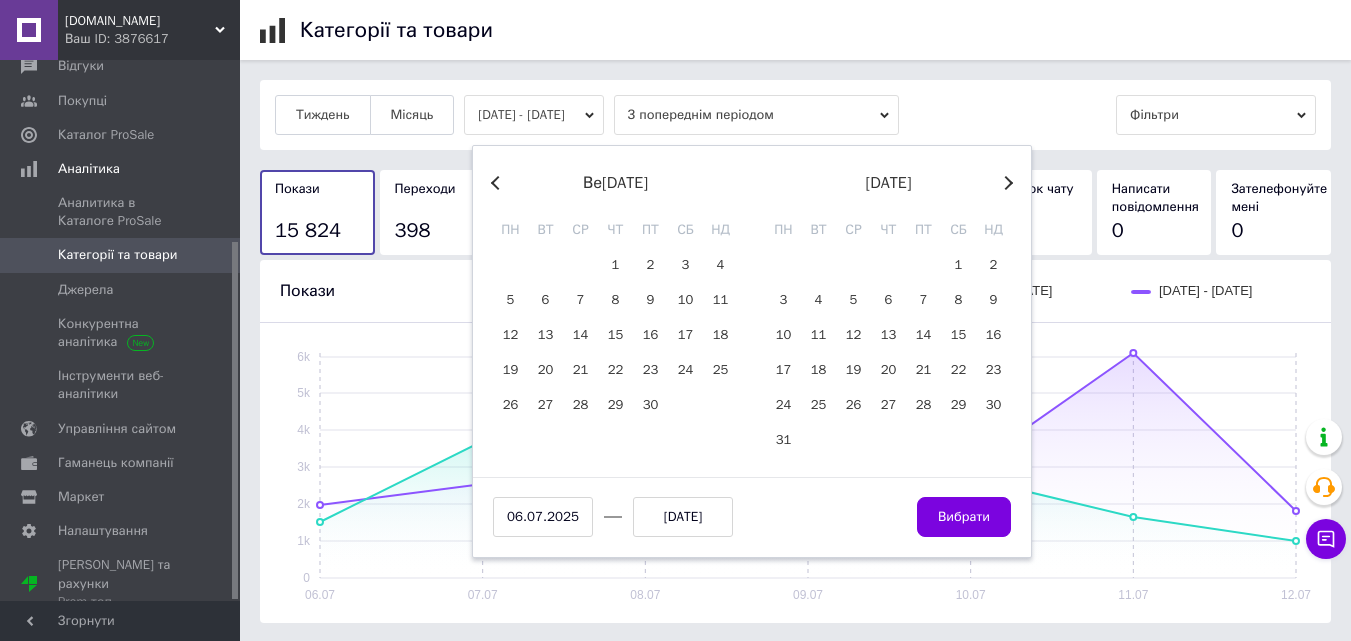 click on "Previous Month" at bounding box center (498, 183) 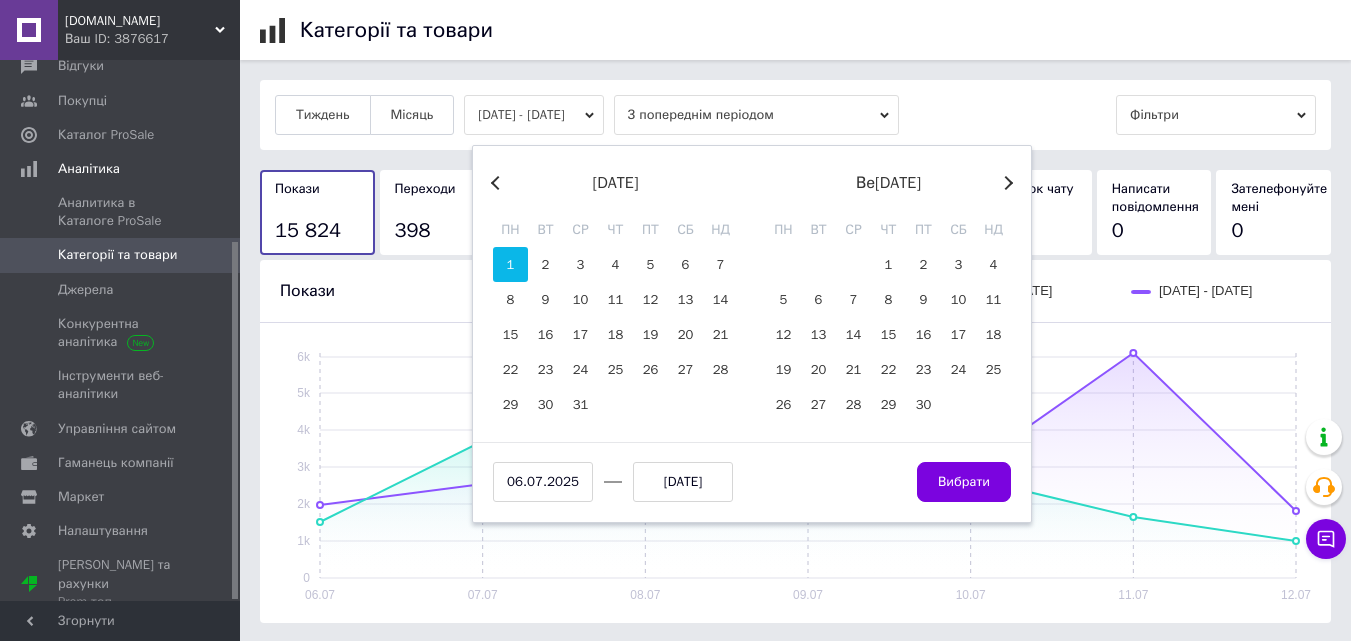 click on "1" at bounding box center (510, 264) 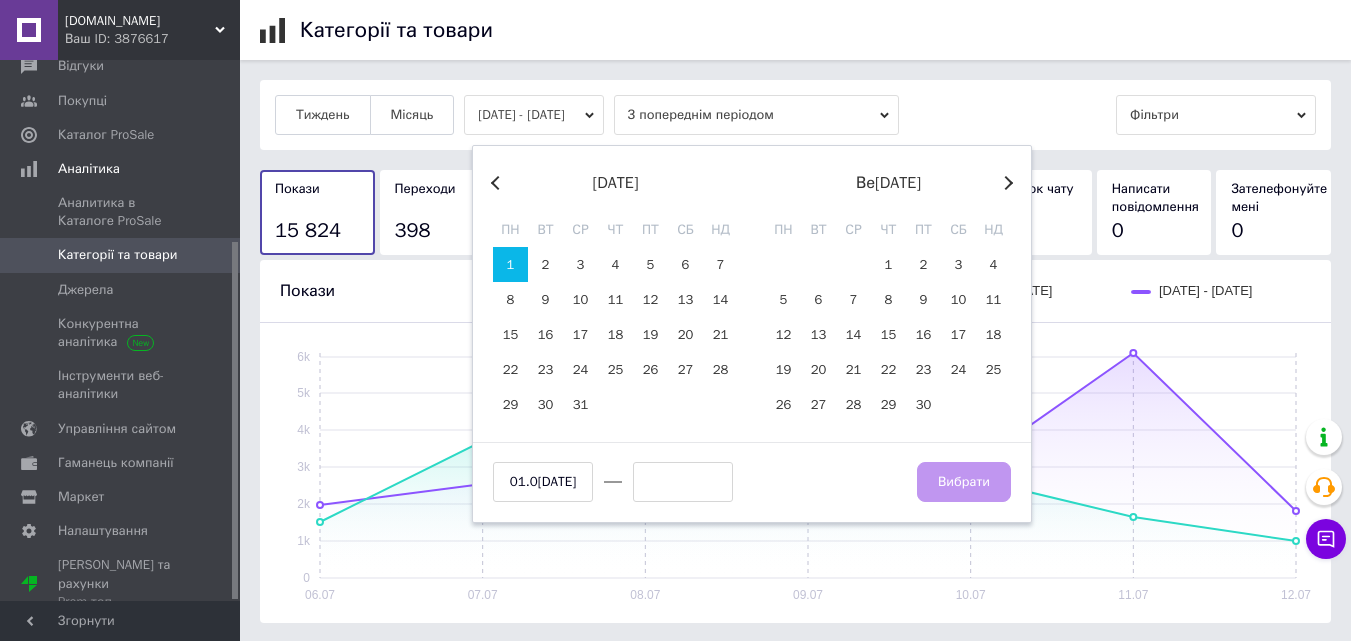 click on "Next Month" at bounding box center [1006, 183] 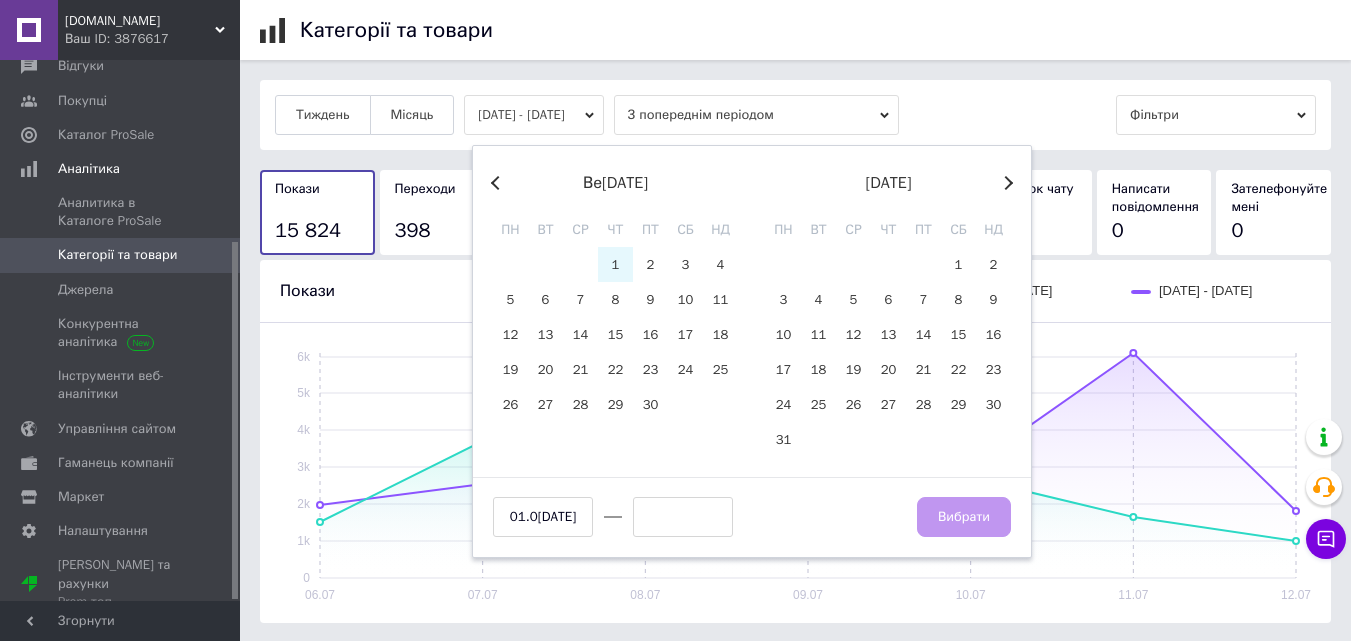 click on "Next Month" at bounding box center (1006, 183) 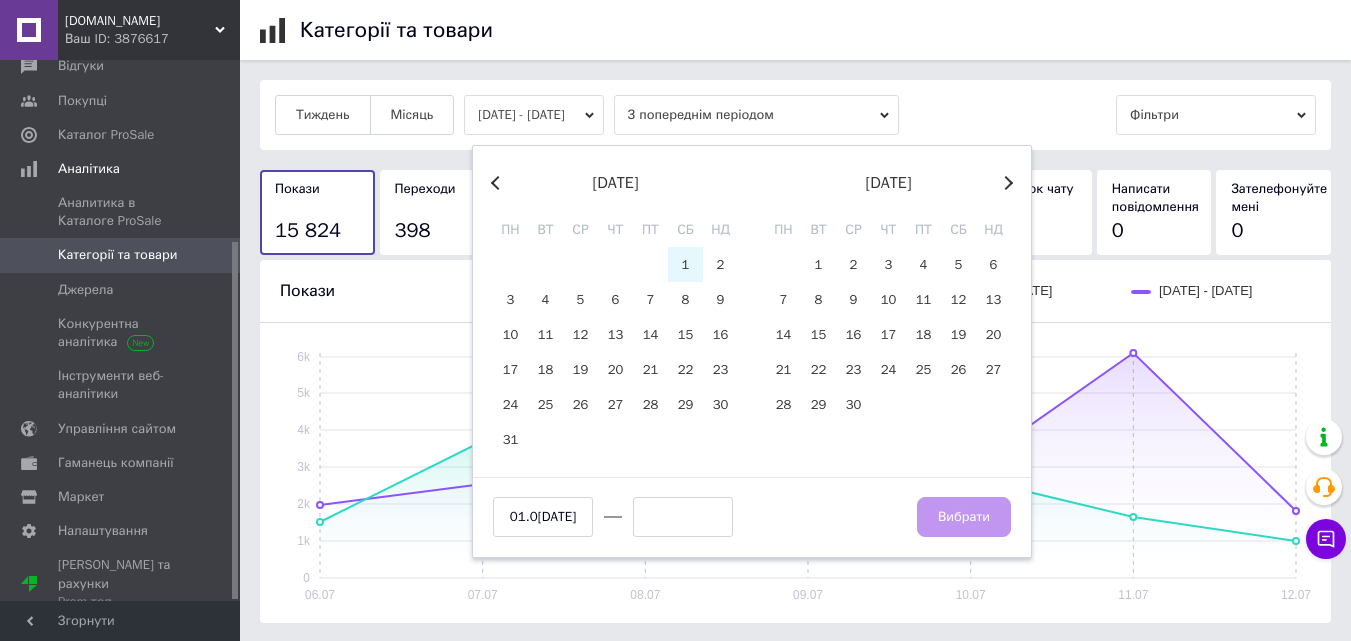 click on "Next Month" at bounding box center (1006, 183) 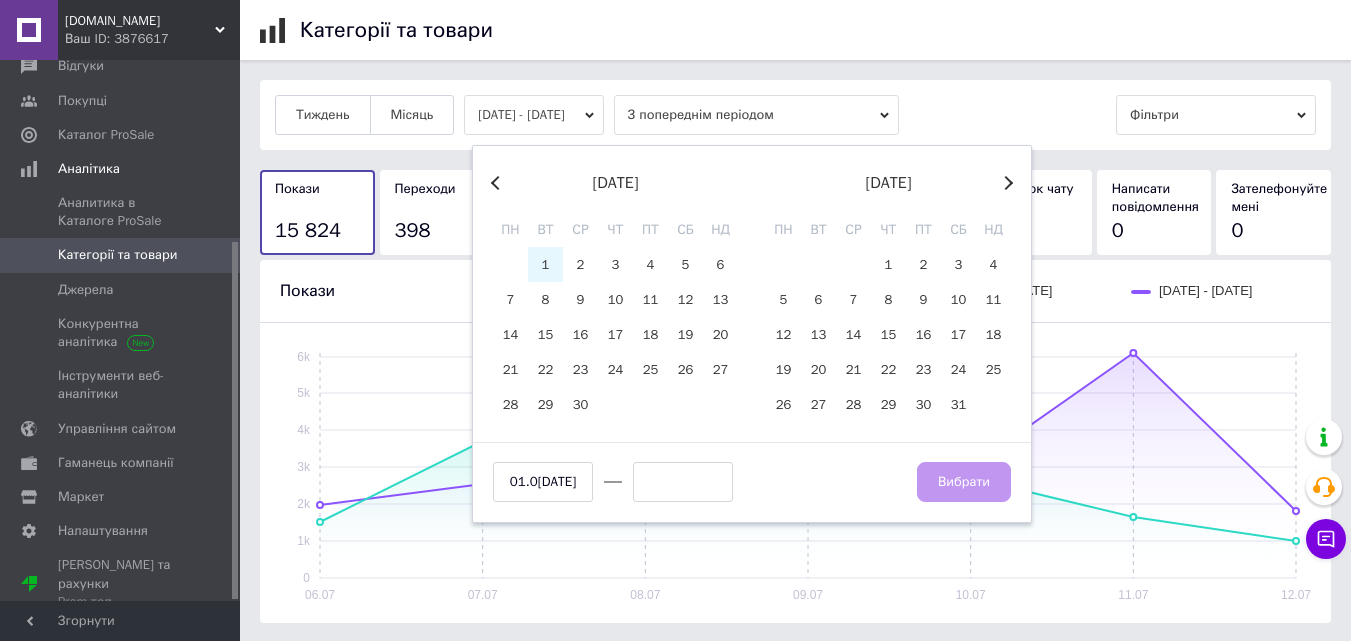 click on "Next Month" at bounding box center (1006, 183) 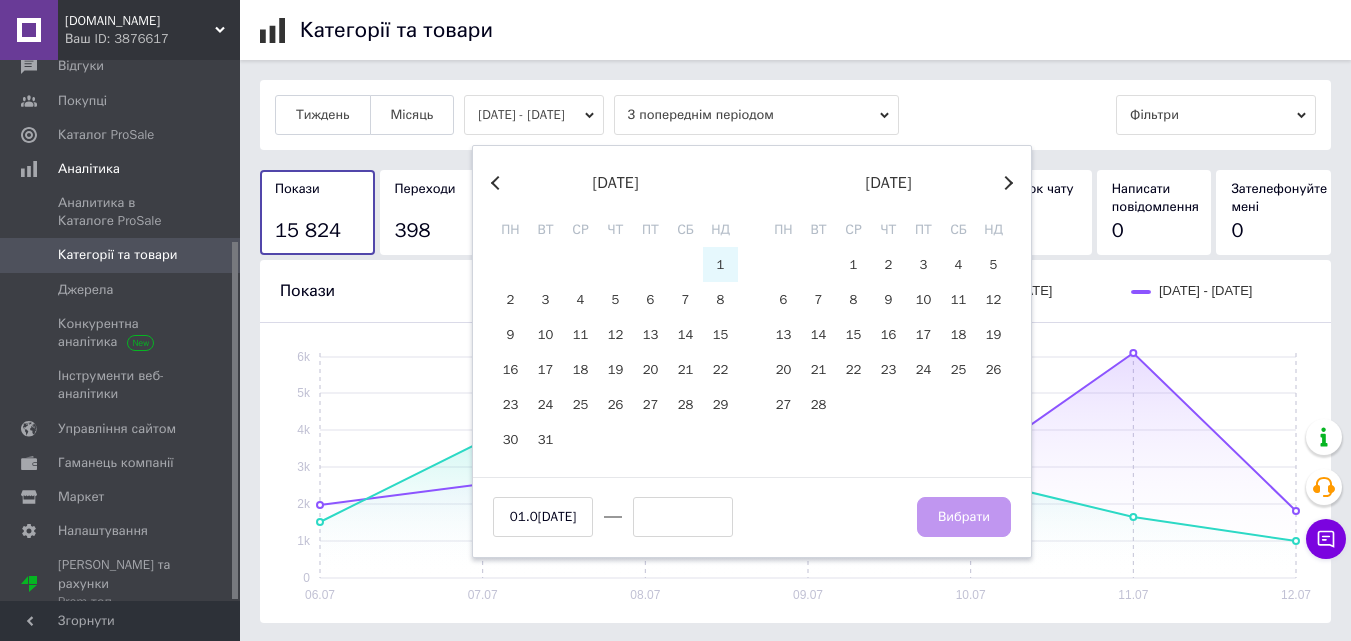 click on "Next Month" at bounding box center (1006, 183) 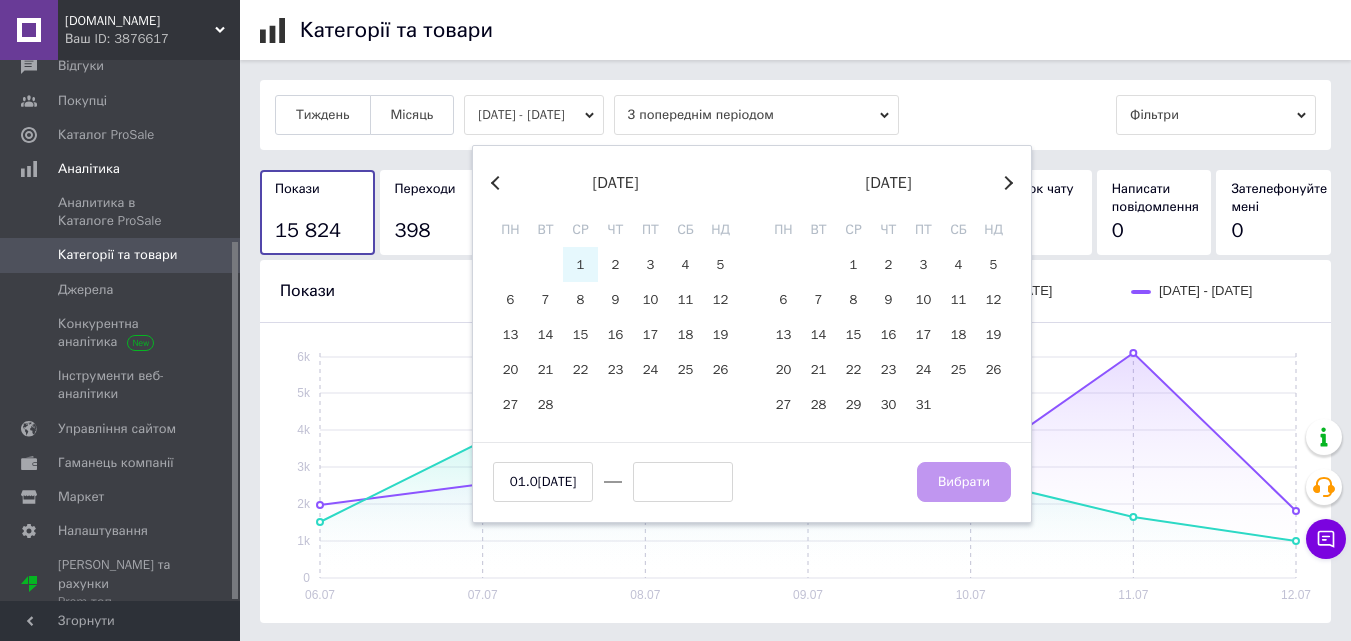 click on "Next Month" at bounding box center (1006, 183) 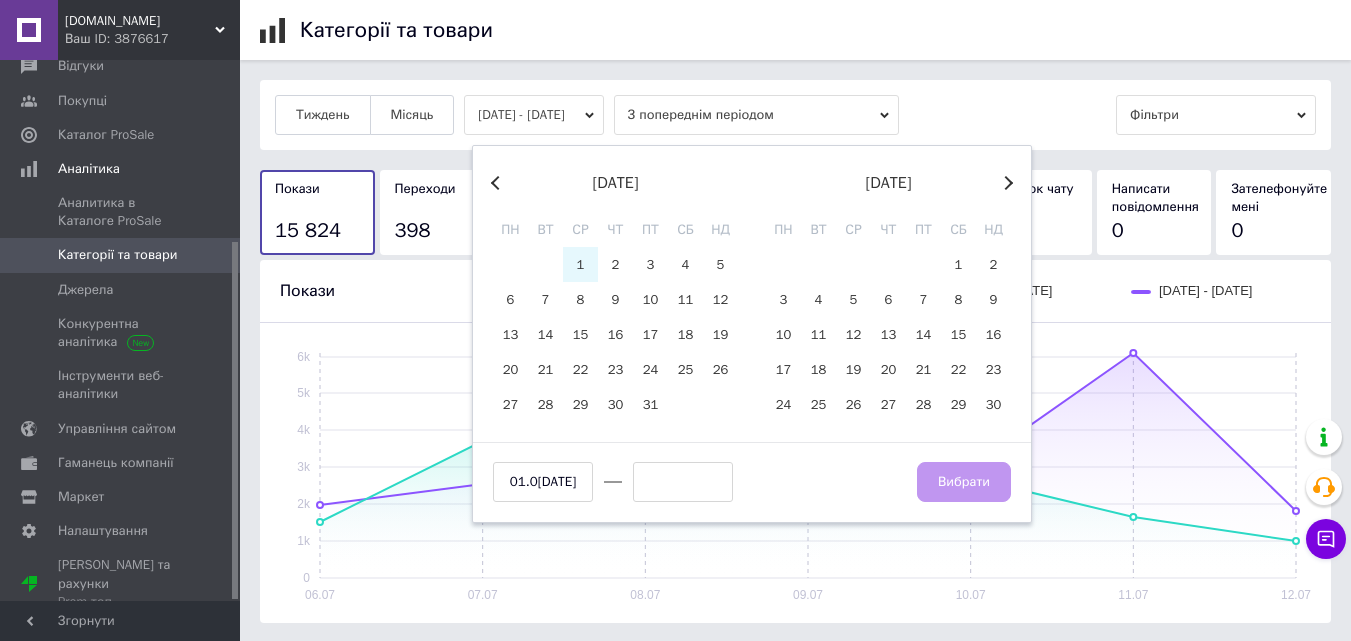 click on "Next Month" at bounding box center (1006, 183) 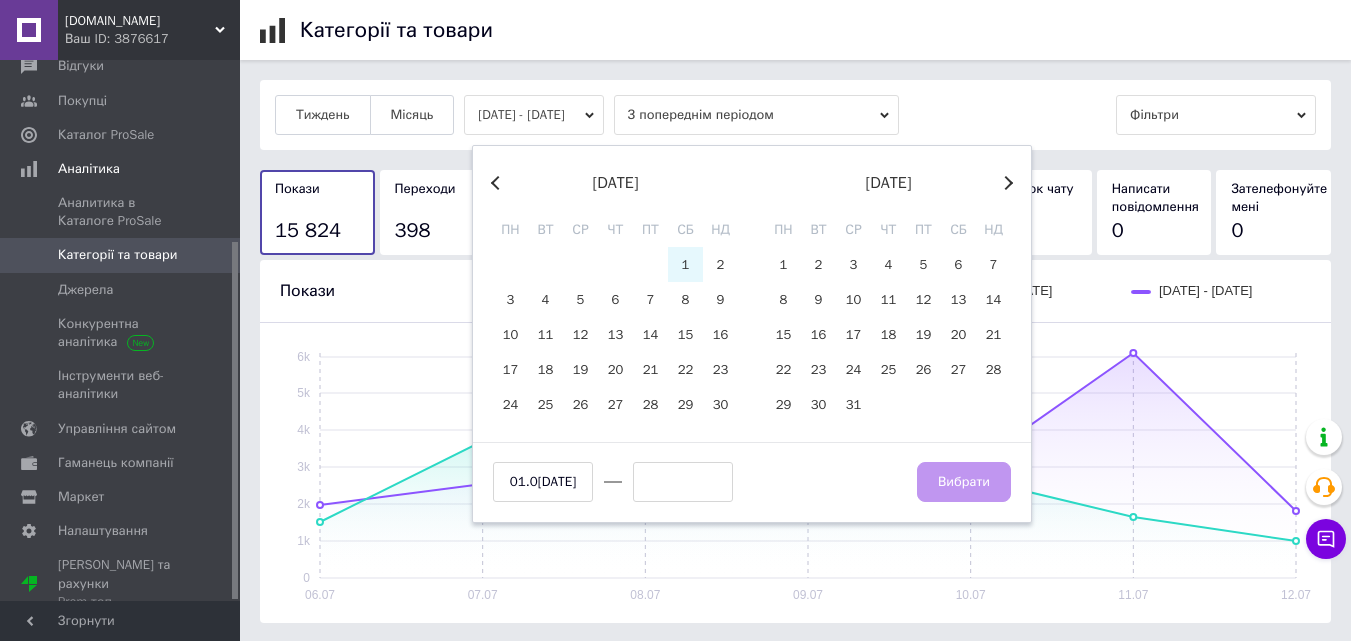 click on "Next Month" at bounding box center (1006, 183) 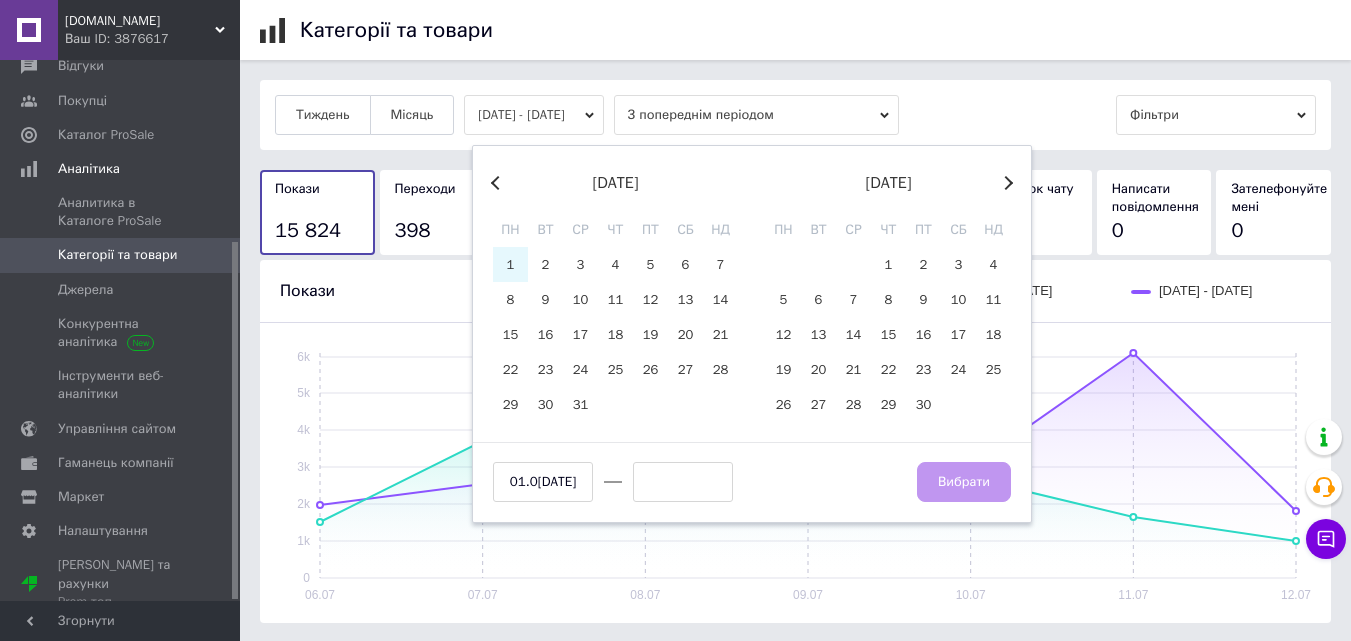 click on "Next Month" at bounding box center [1006, 183] 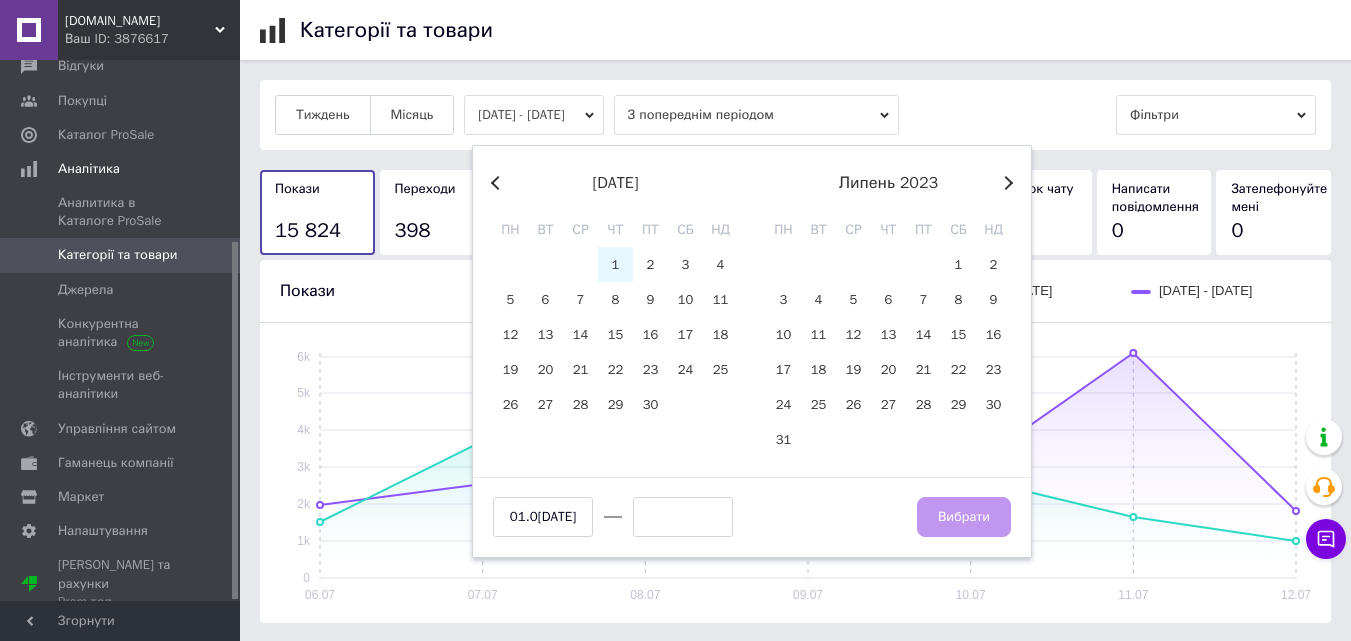 click on "Next Month" at bounding box center [1006, 183] 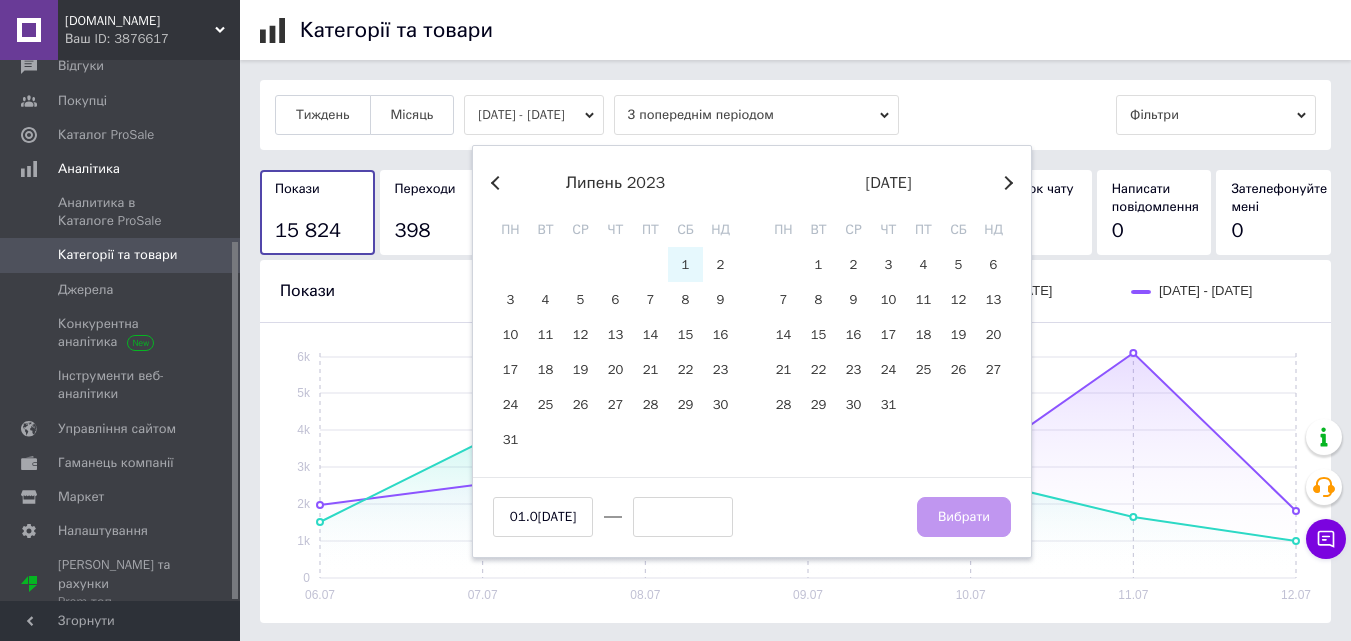 click on "Next Month" at bounding box center [1006, 183] 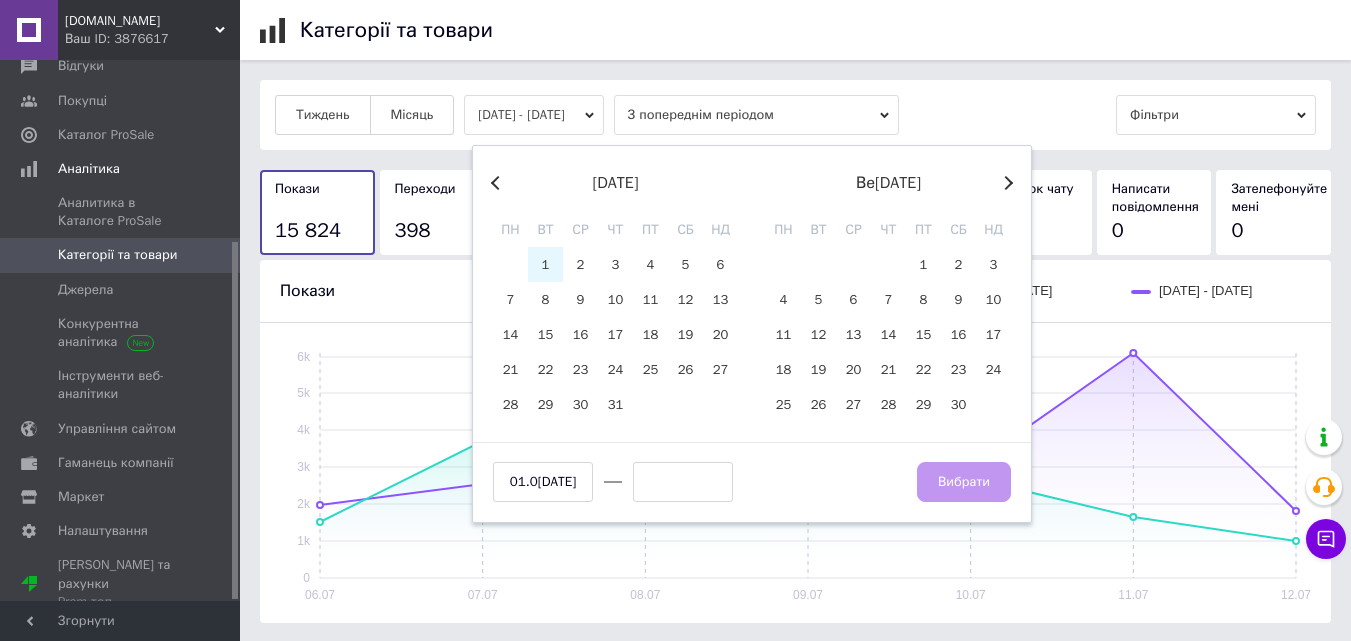 click on "Next Month" at bounding box center (1006, 183) 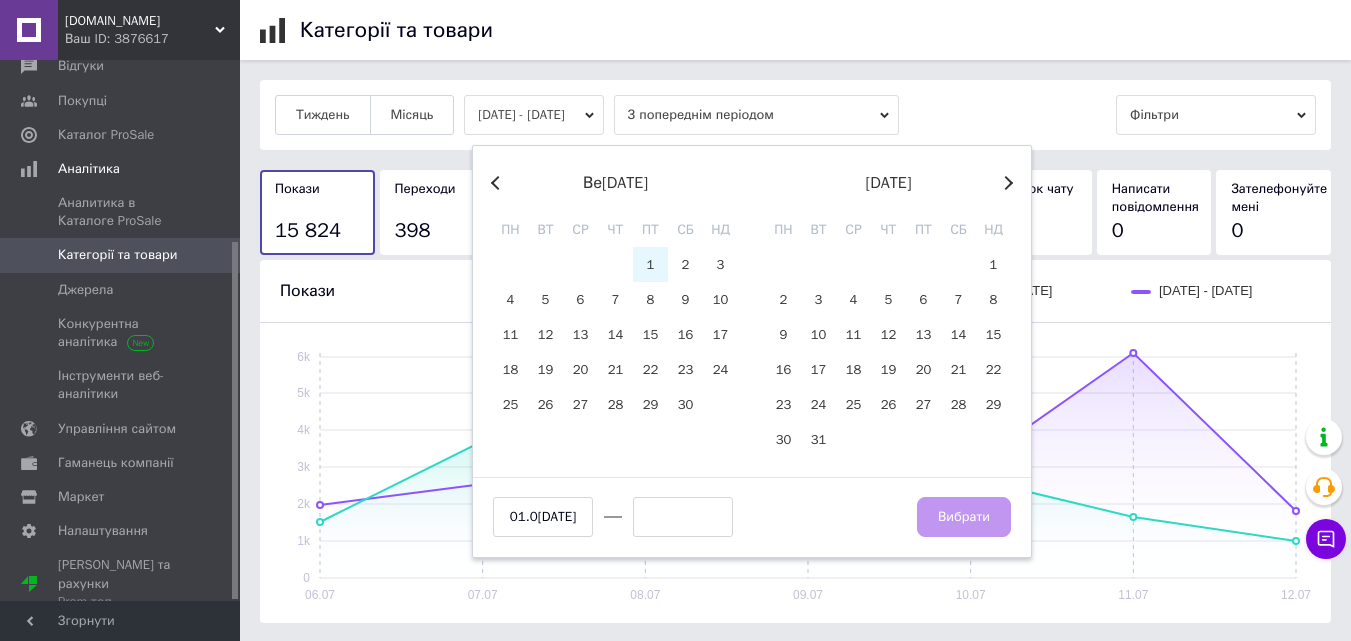 click on "Next Month" at bounding box center (1006, 183) 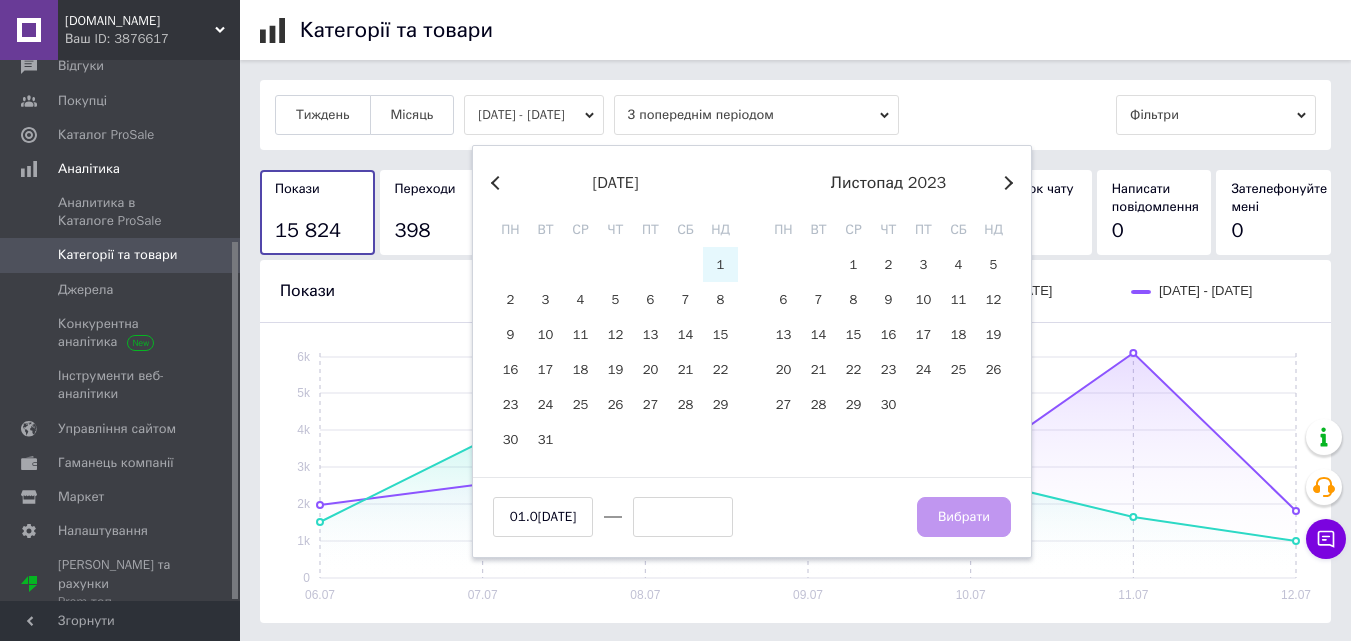 click on "Next Month" at bounding box center [1006, 183] 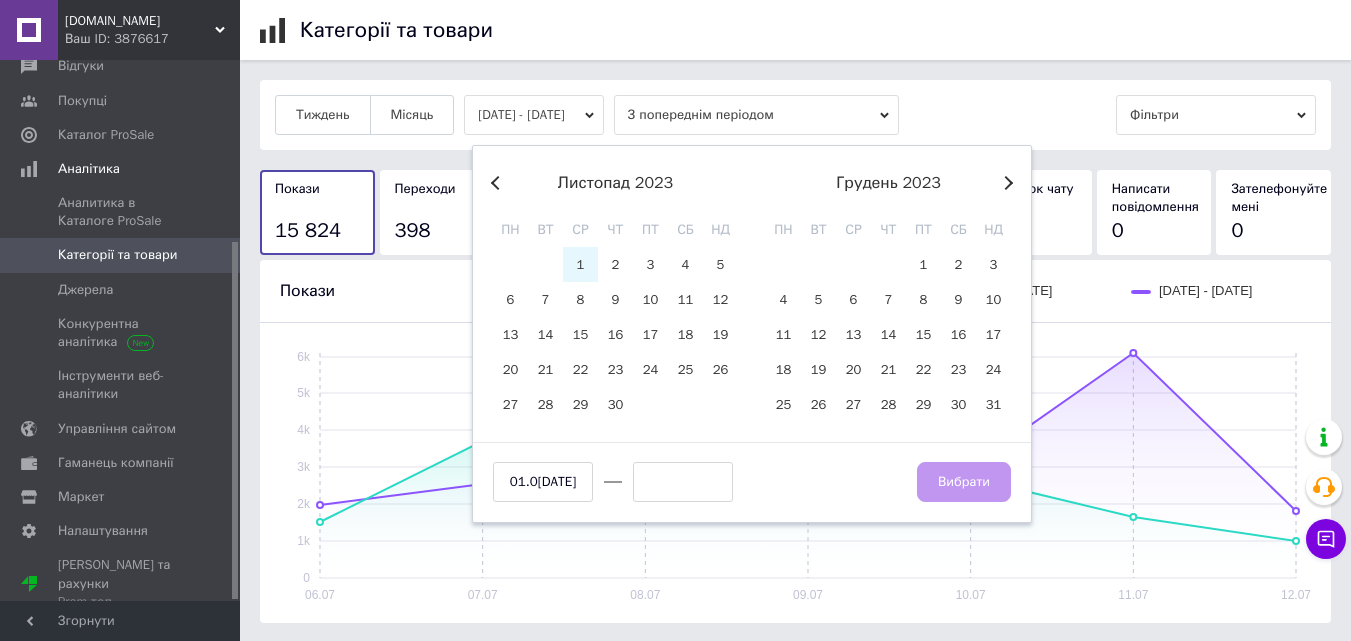 click on "Next Month" at bounding box center (1006, 183) 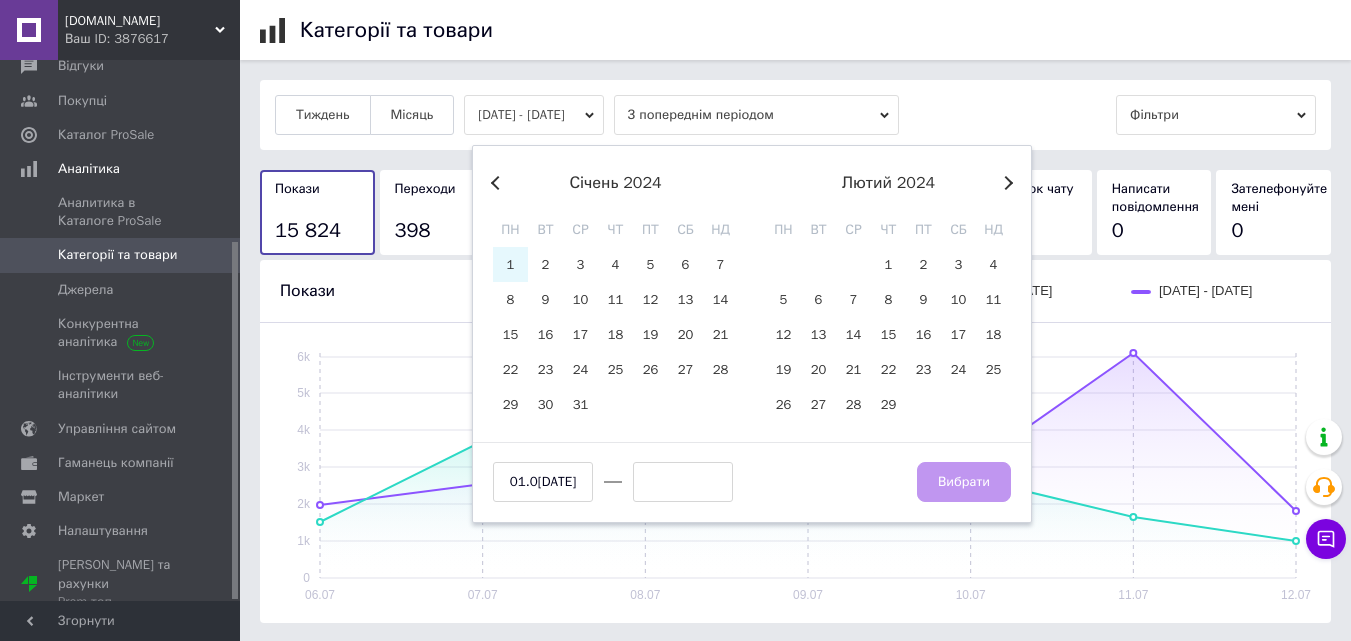 click on "Next Month" at bounding box center [1006, 183] 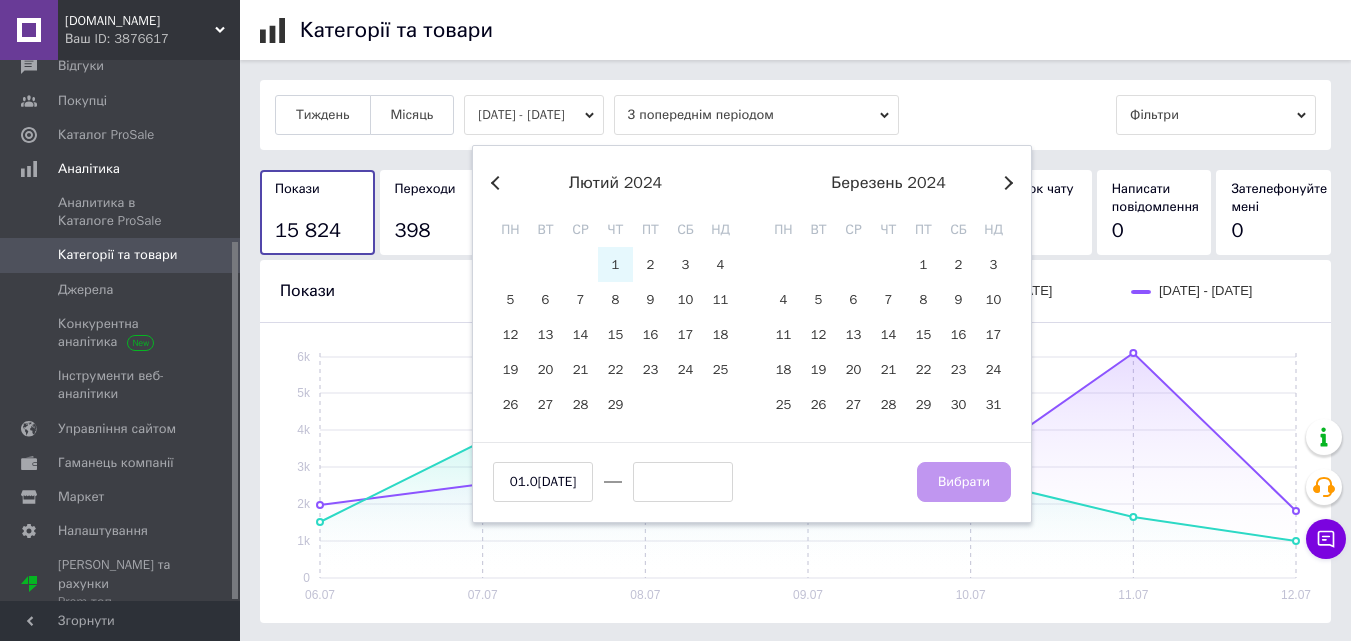 click on "Next Month" at bounding box center (1006, 183) 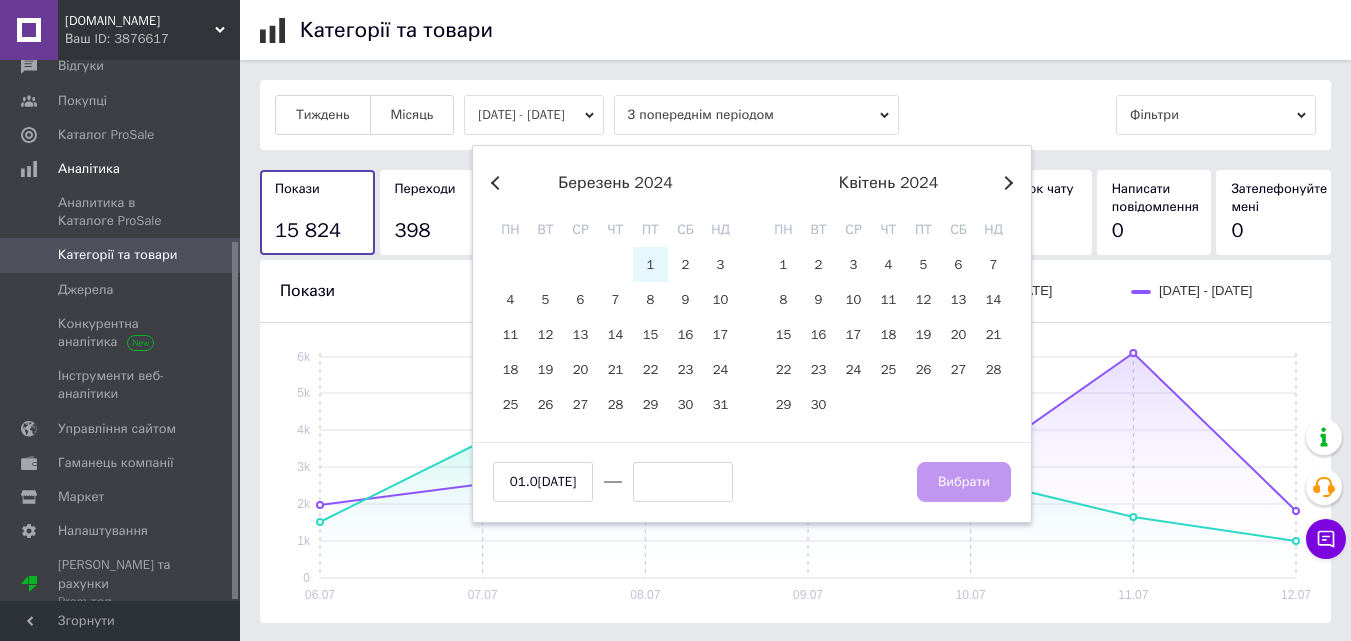 click on "Next Month" at bounding box center (1006, 183) 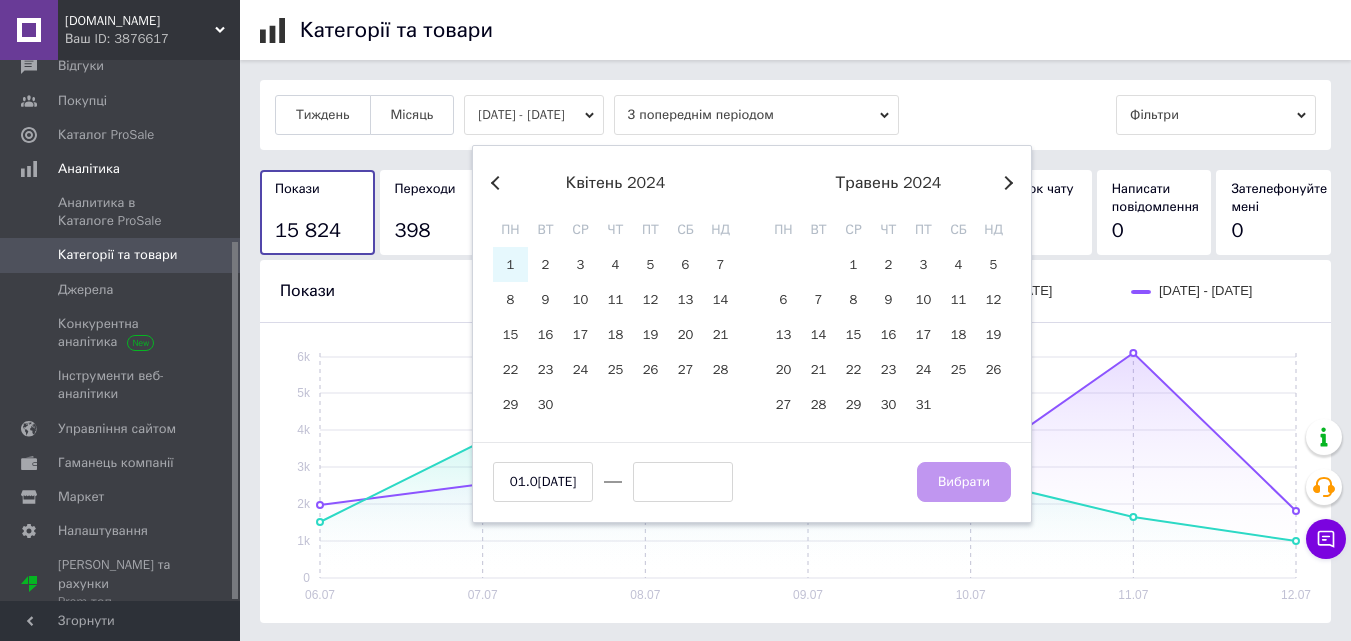 click on "Next Month" at bounding box center [1006, 183] 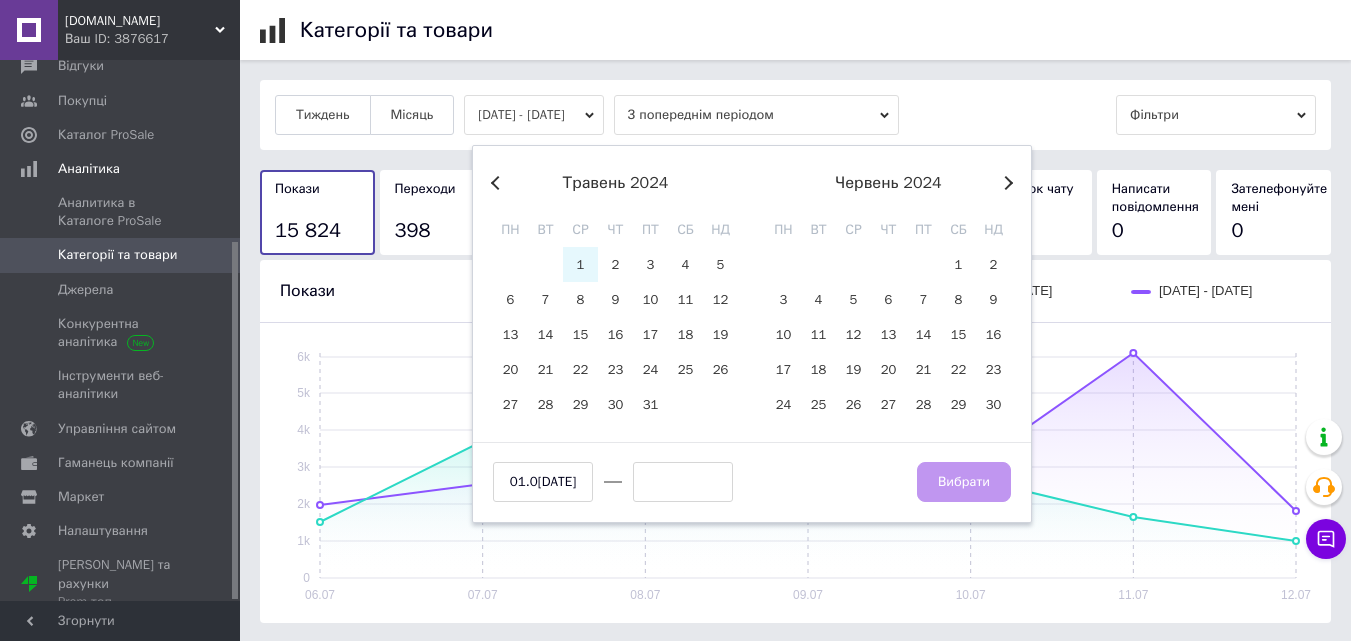 click on "Next Month" at bounding box center (1006, 183) 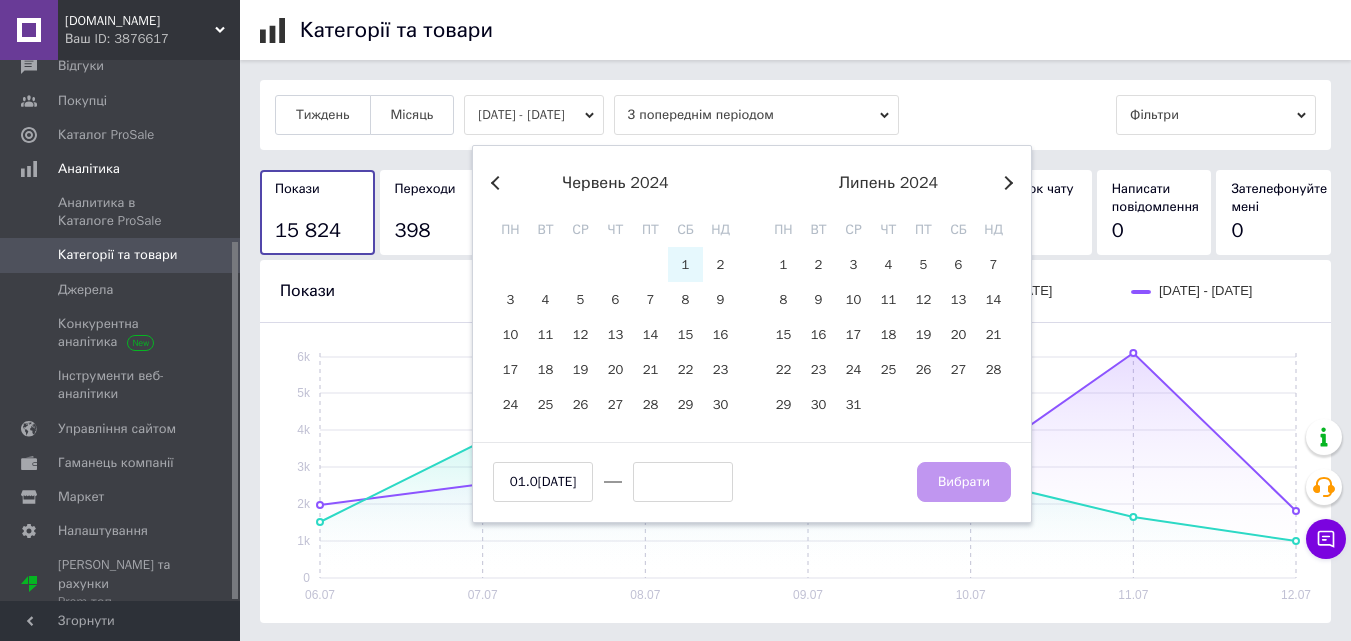 click on "Next Month" at bounding box center (1006, 183) 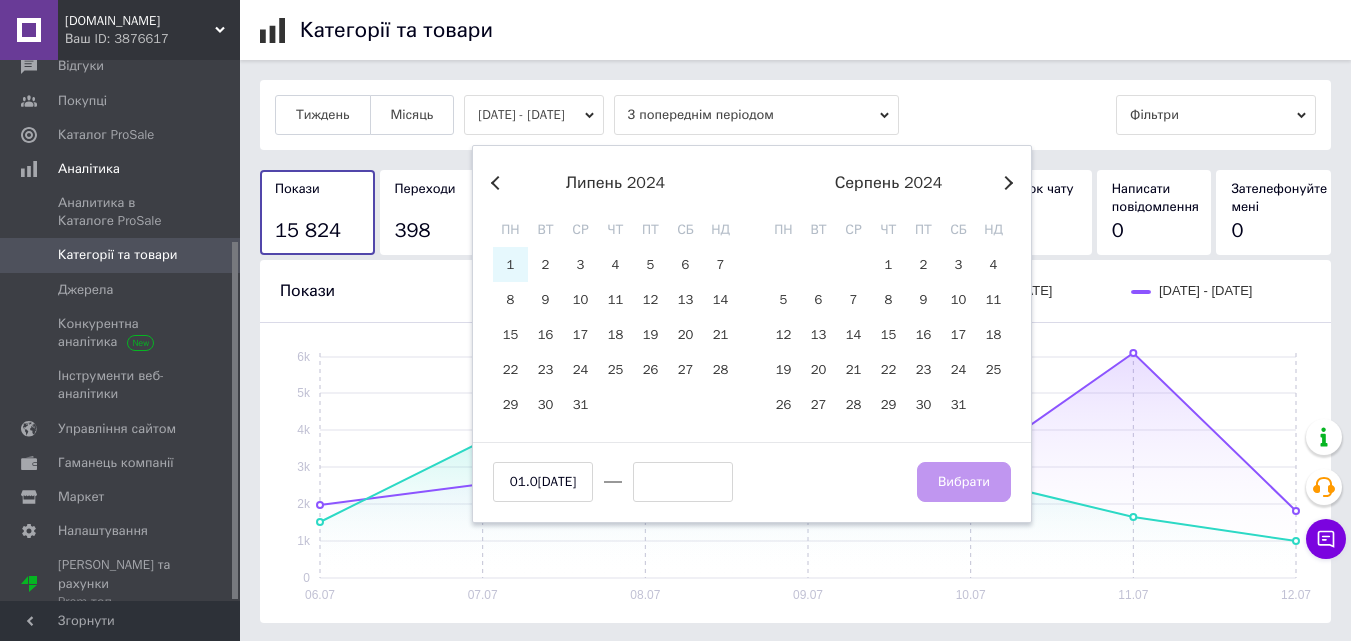 click on "Next Month" at bounding box center (1006, 183) 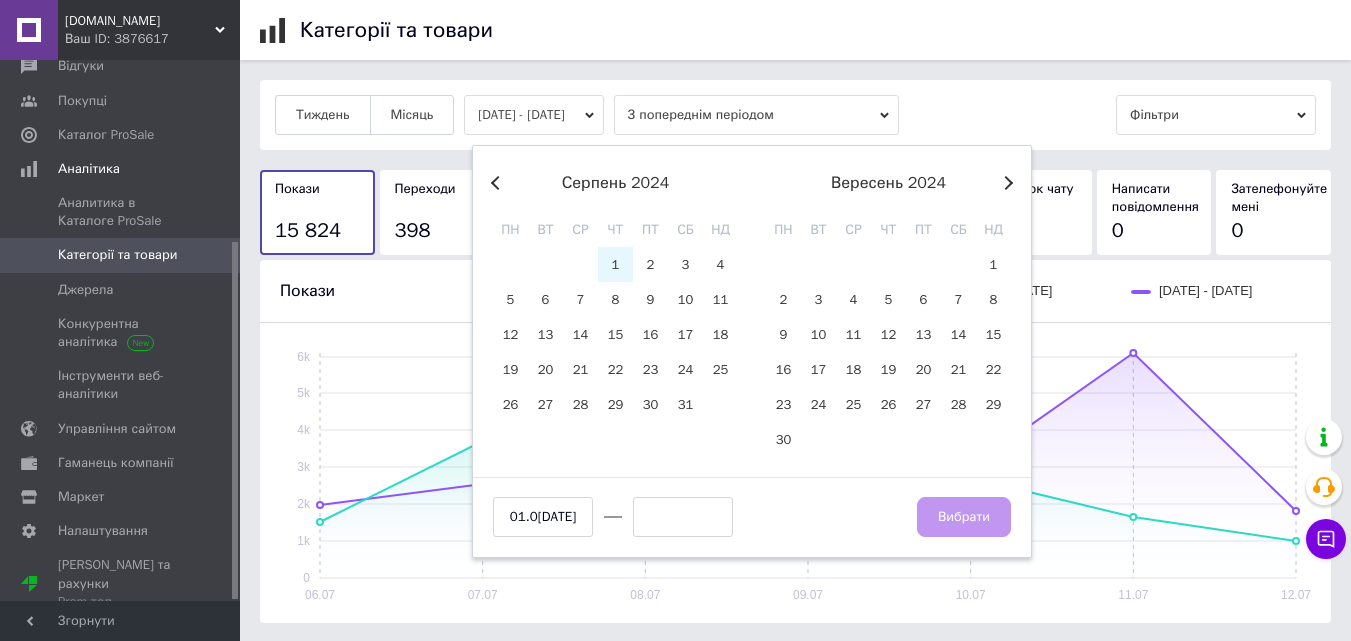 click on "Next Month" at bounding box center (1006, 183) 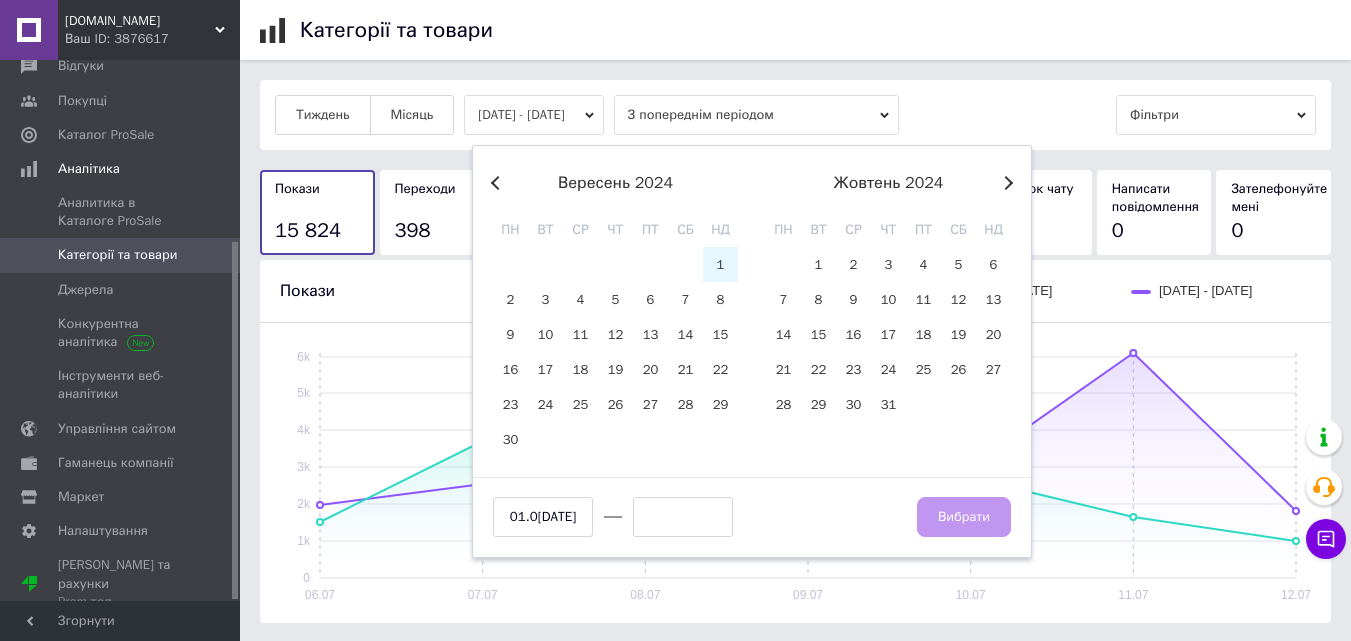click on "Next Month" at bounding box center (1006, 183) 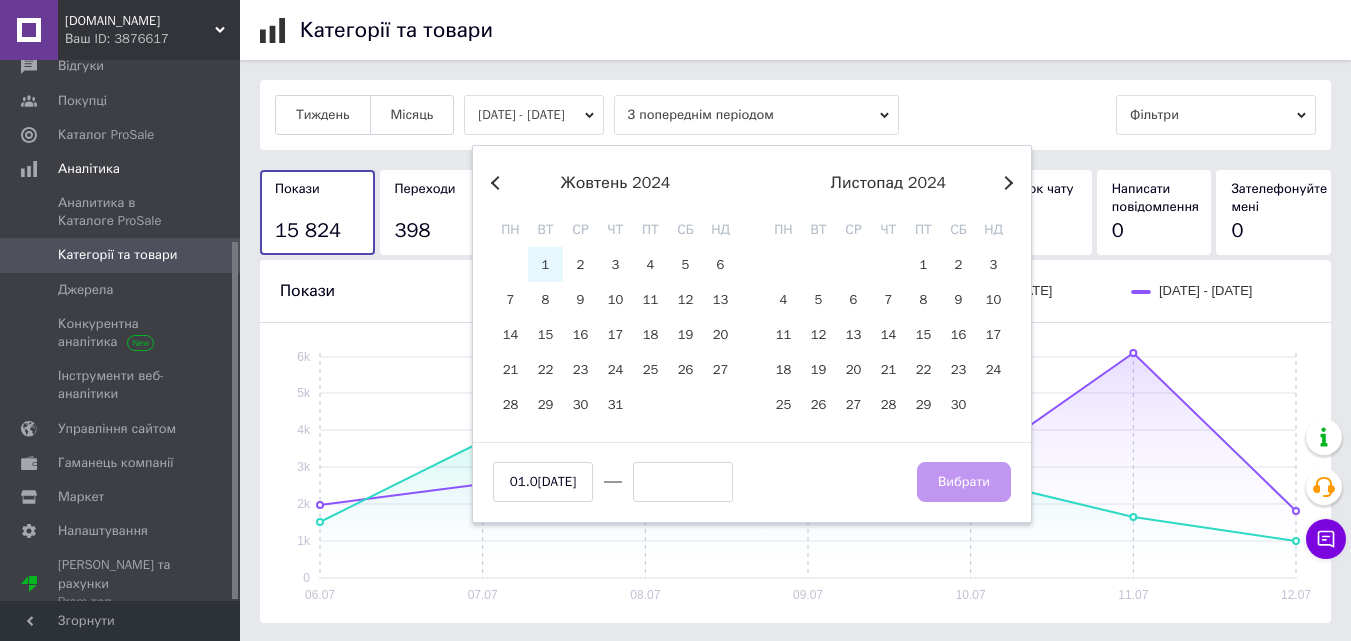 click on "Next Month" at bounding box center (1006, 183) 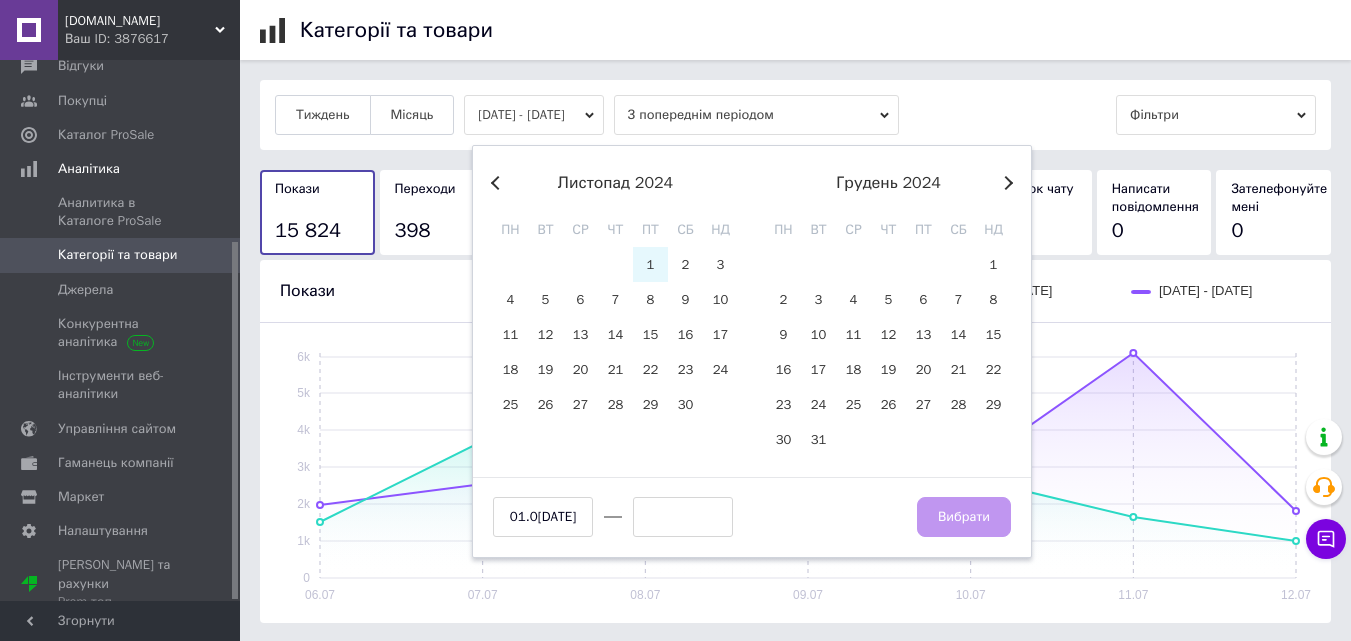 click on "Next Month" at bounding box center (1006, 183) 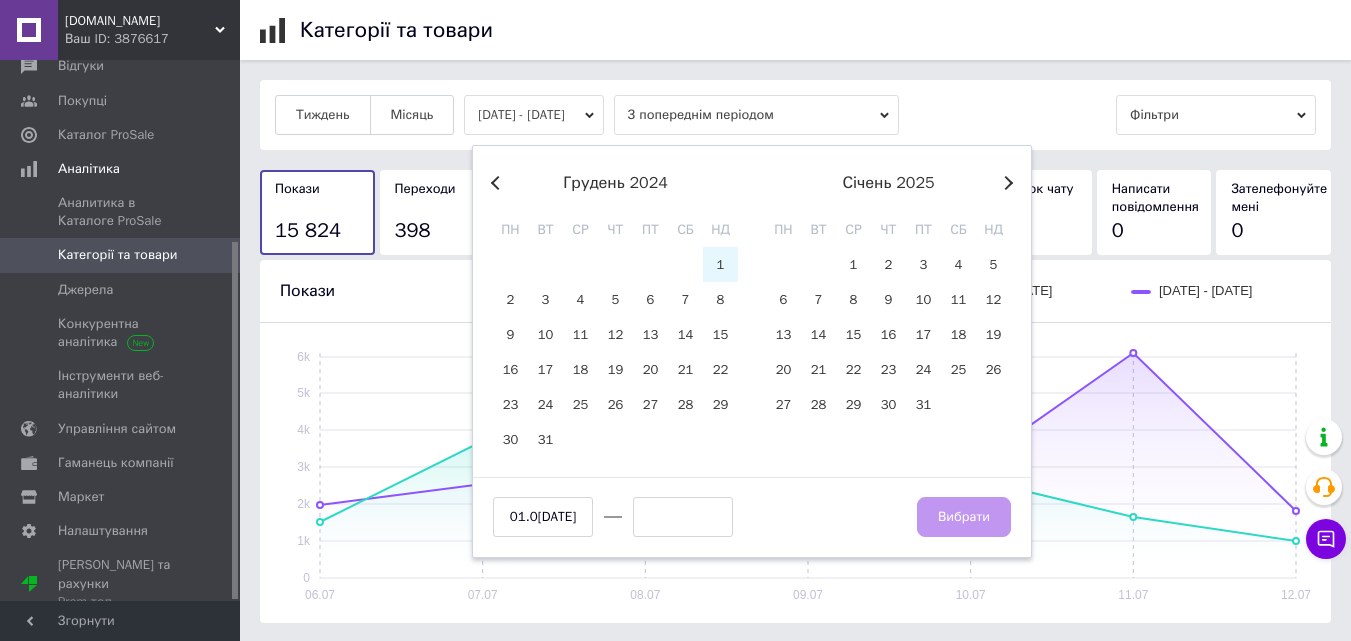 click on "Next Month" at bounding box center (1006, 183) 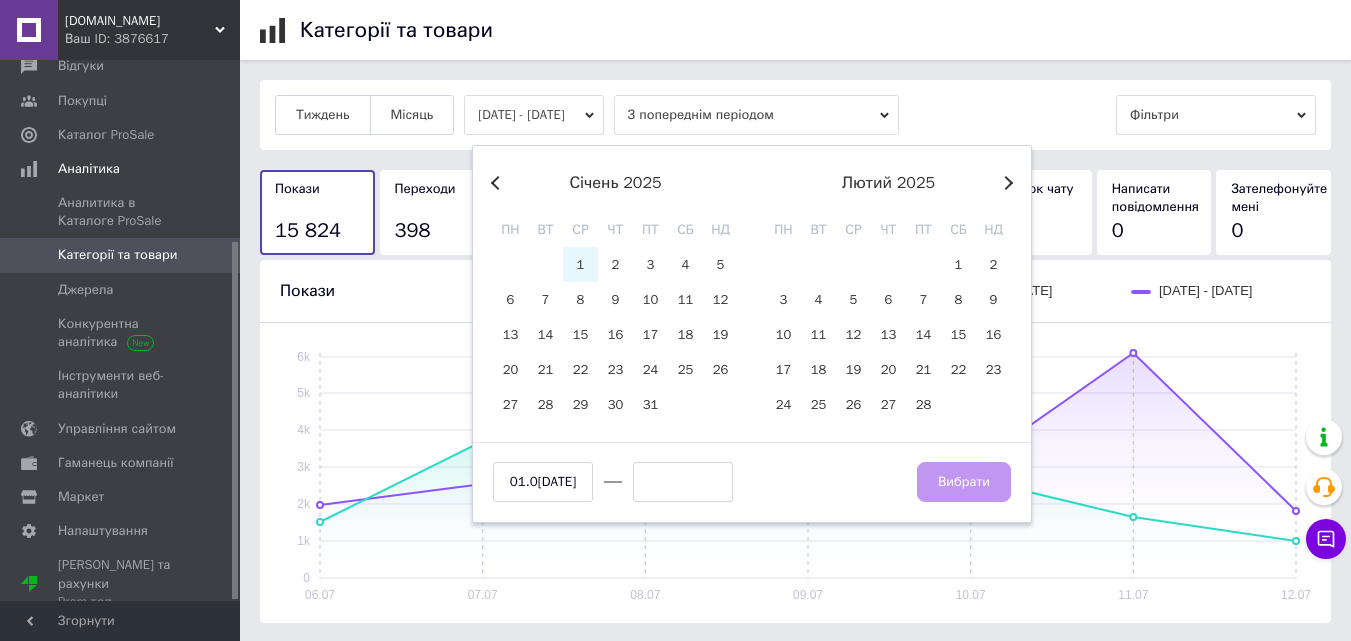 click on "Next Month" at bounding box center [1006, 183] 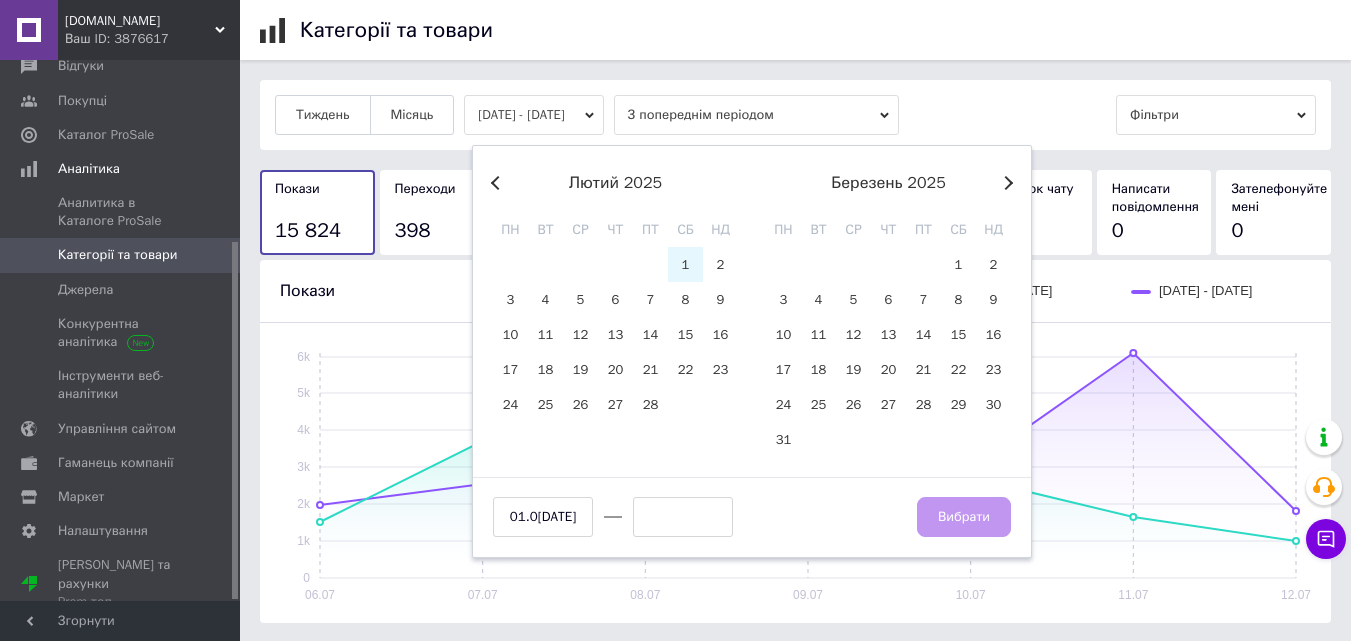click on "Next Month" at bounding box center [1006, 183] 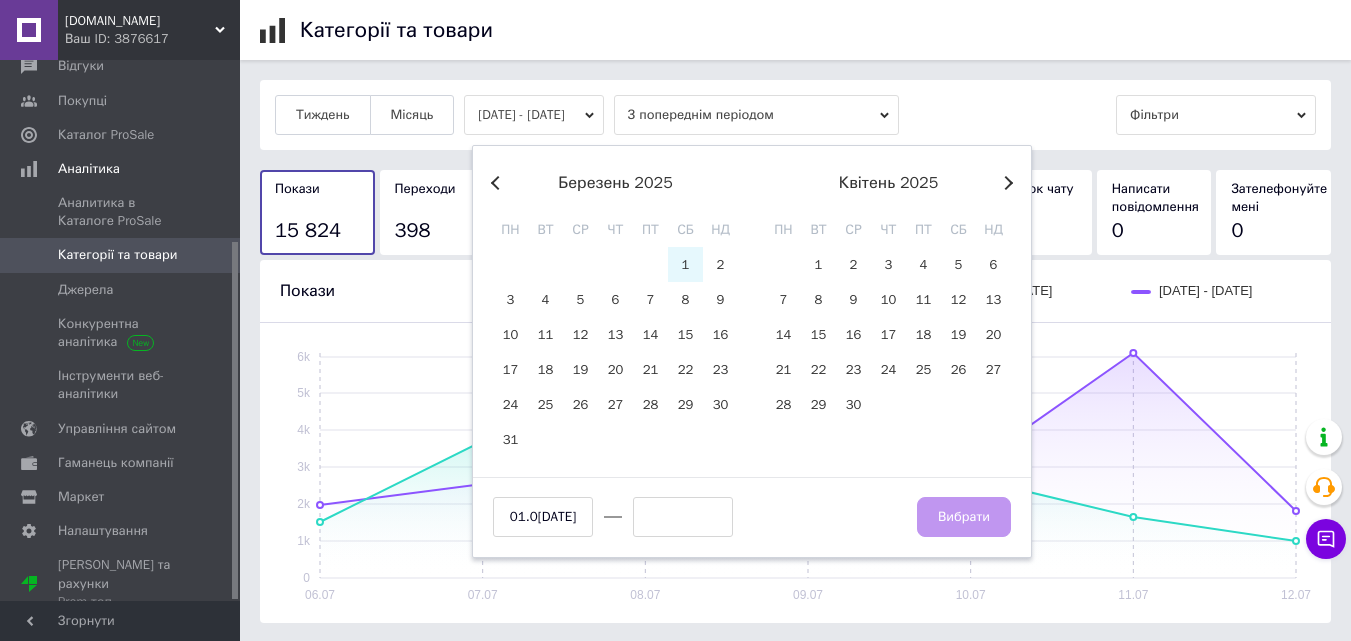 click on "Next Month" at bounding box center [1006, 183] 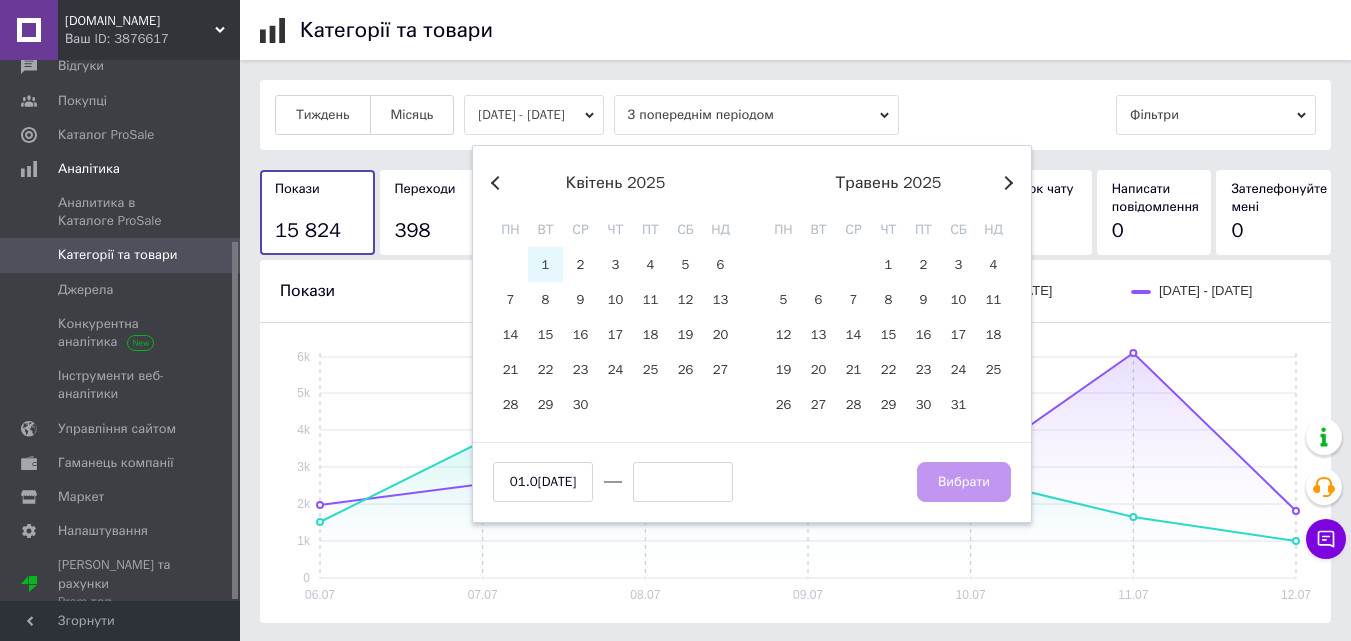 click on "Next Month" at bounding box center (1006, 183) 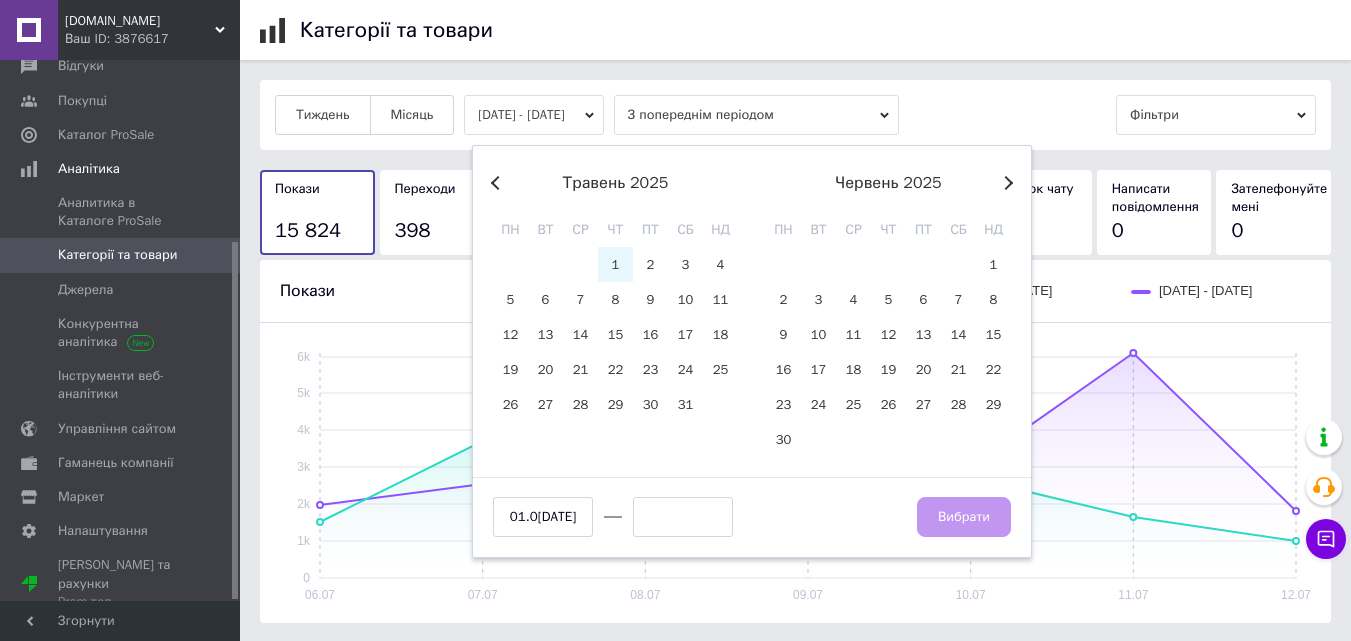 click on "Next Month" at bounding box center (1006, 183) 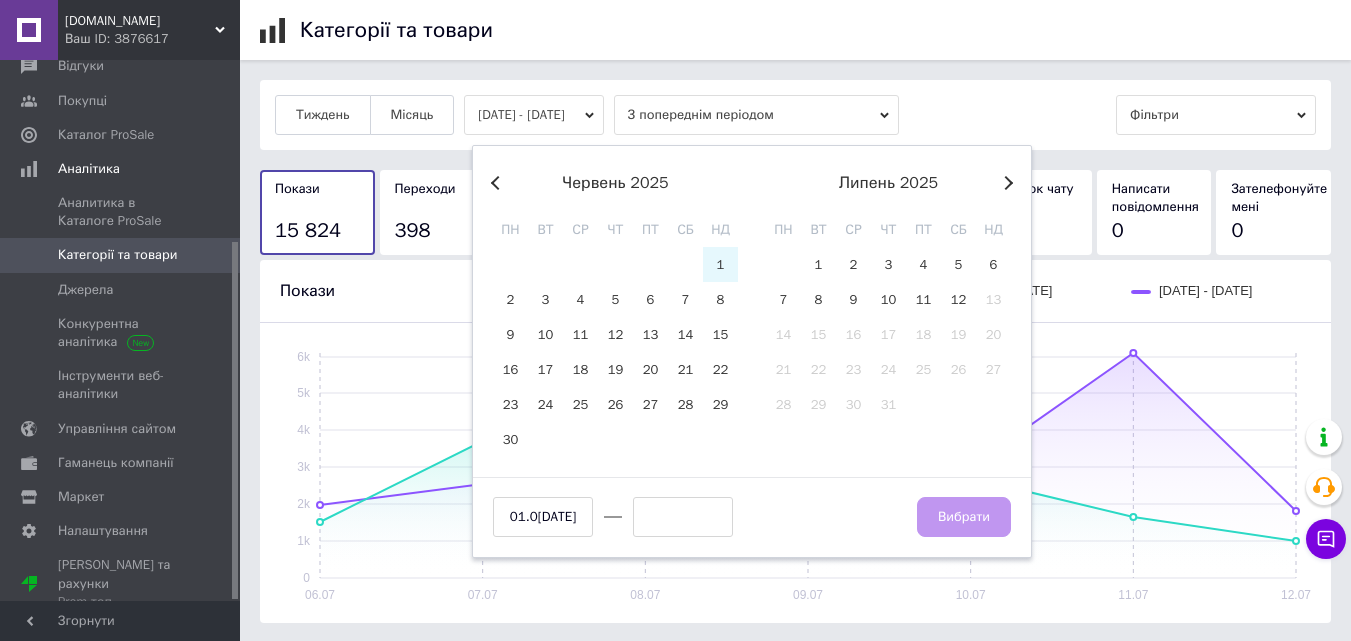 click on "13" at bounding box center (993, 299) 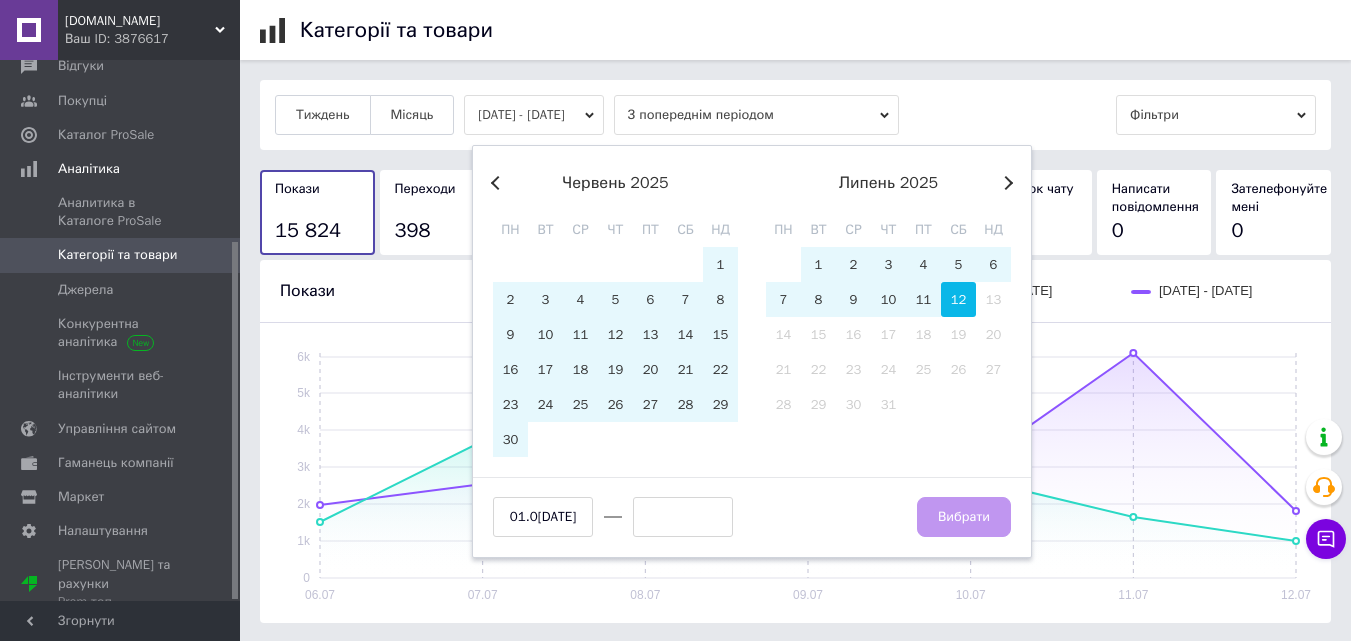 click on "12" at bounding box center [958, 299] 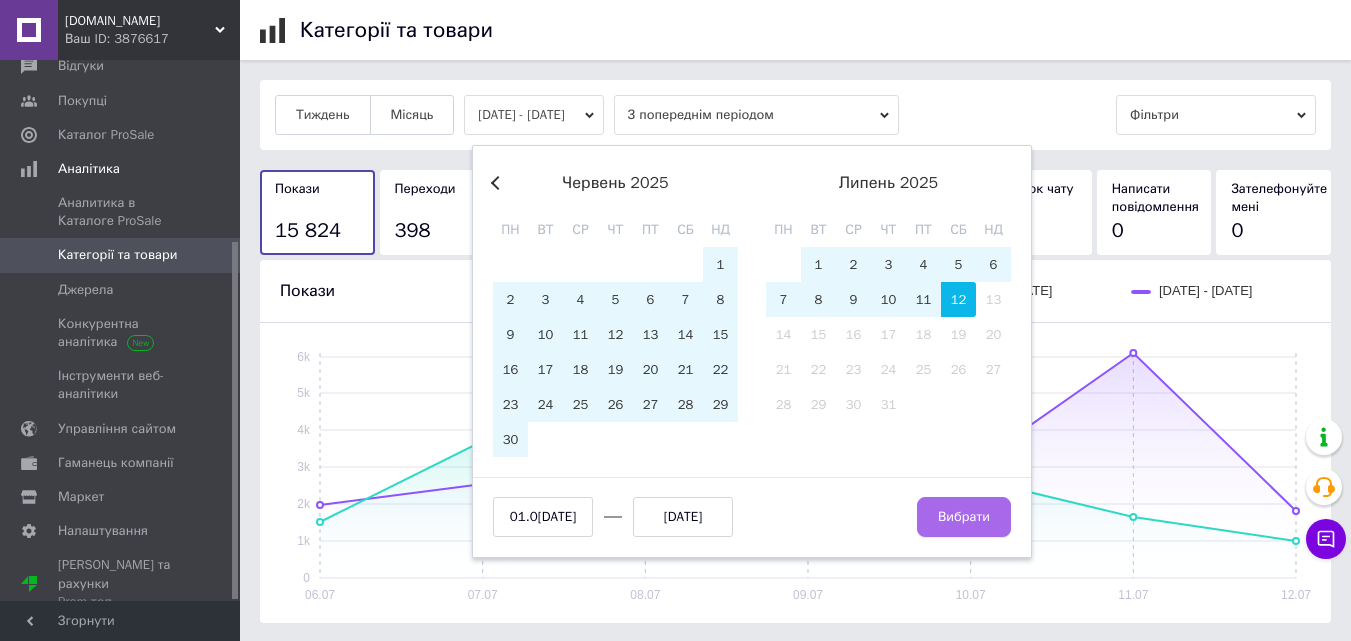 click on "Вибрати" at bounding box center (964, 517) 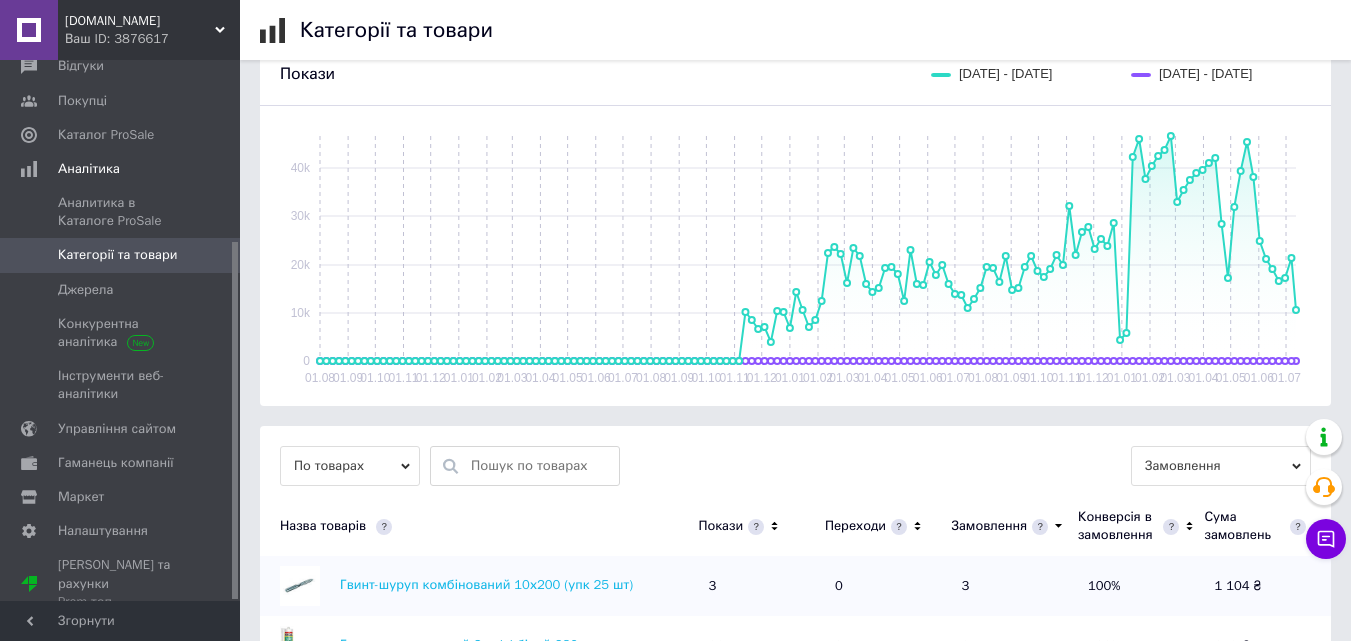 scroll, scrollTop: 500, scrollLeft: 0, axis: vertical 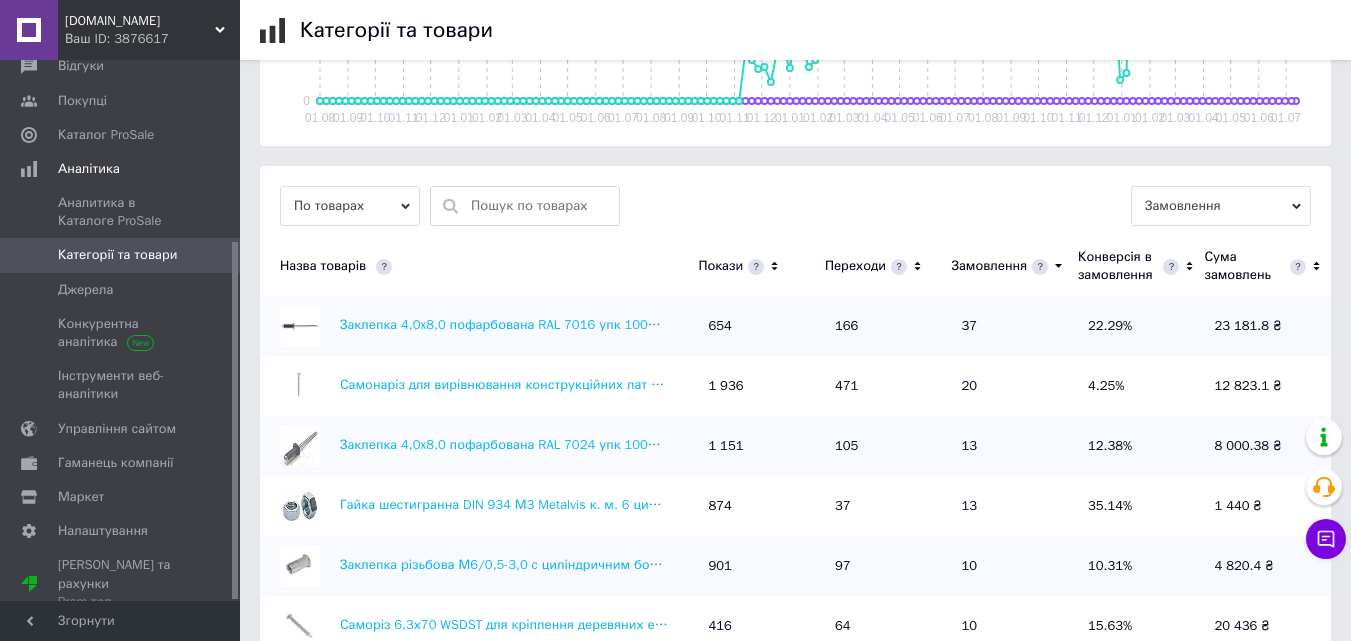 click on "По товарах" at bounding box center (350, 206) 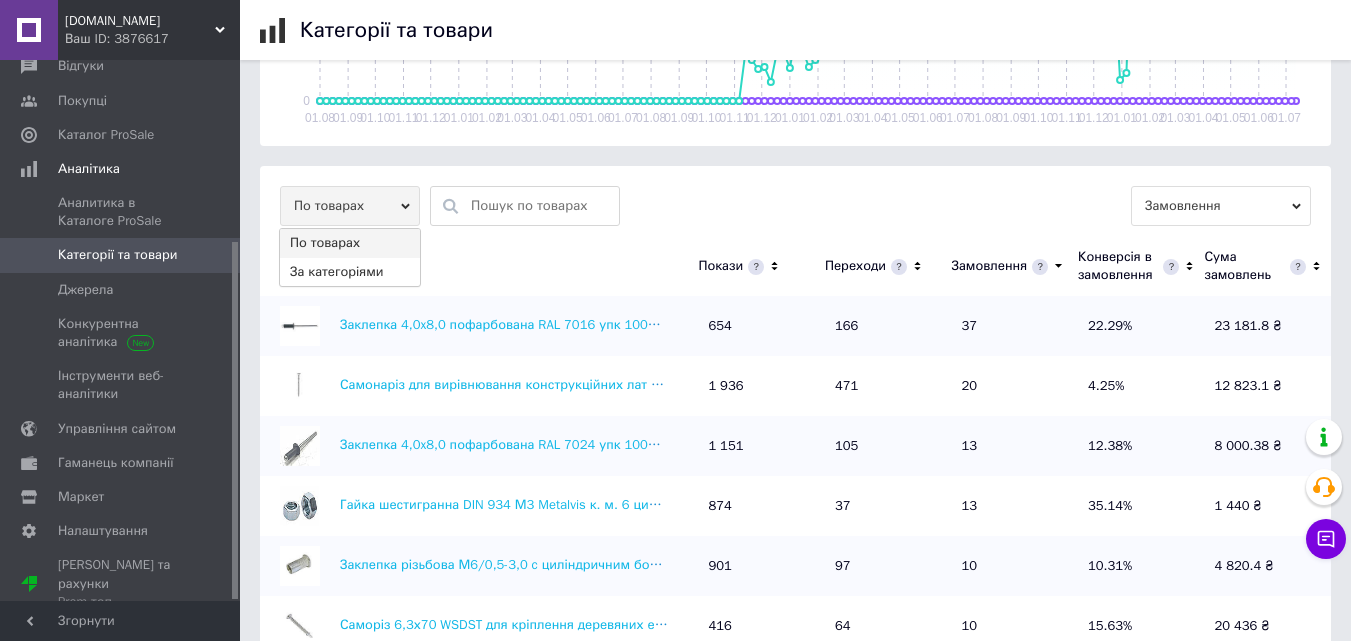 click on "По товарах" at bounding box center (350, 206) 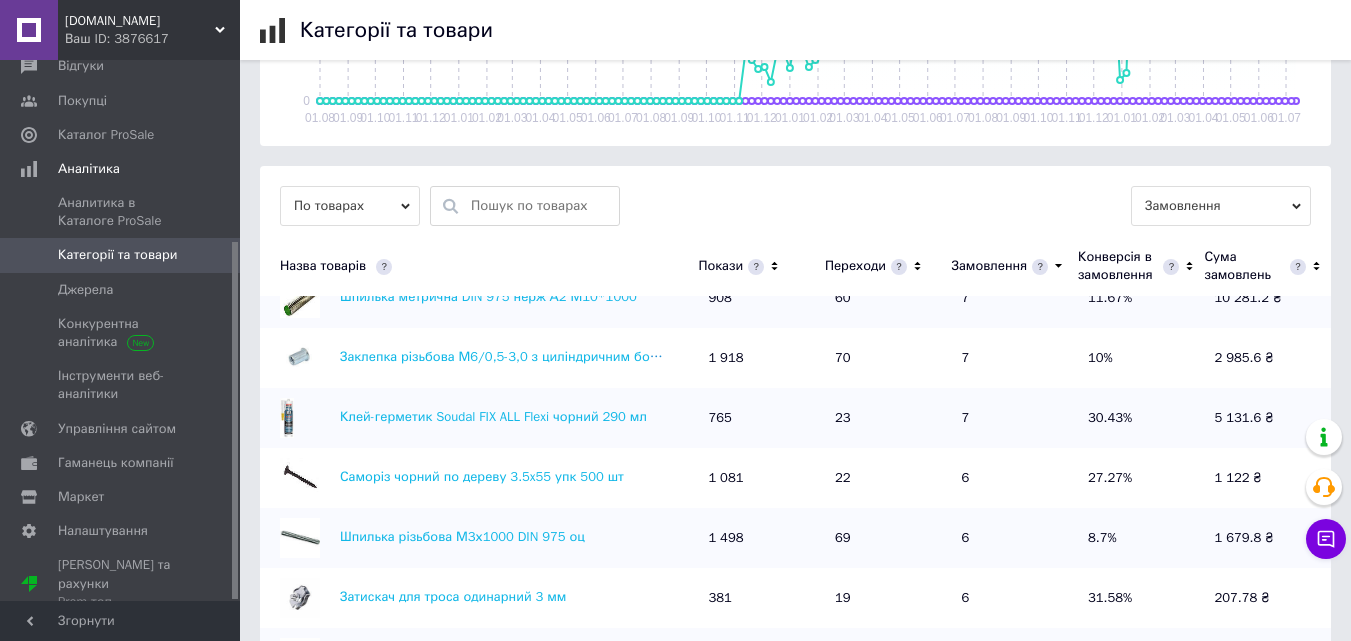 scroll, scrollTop: 749, scrollLeft: 0, axis: vertical 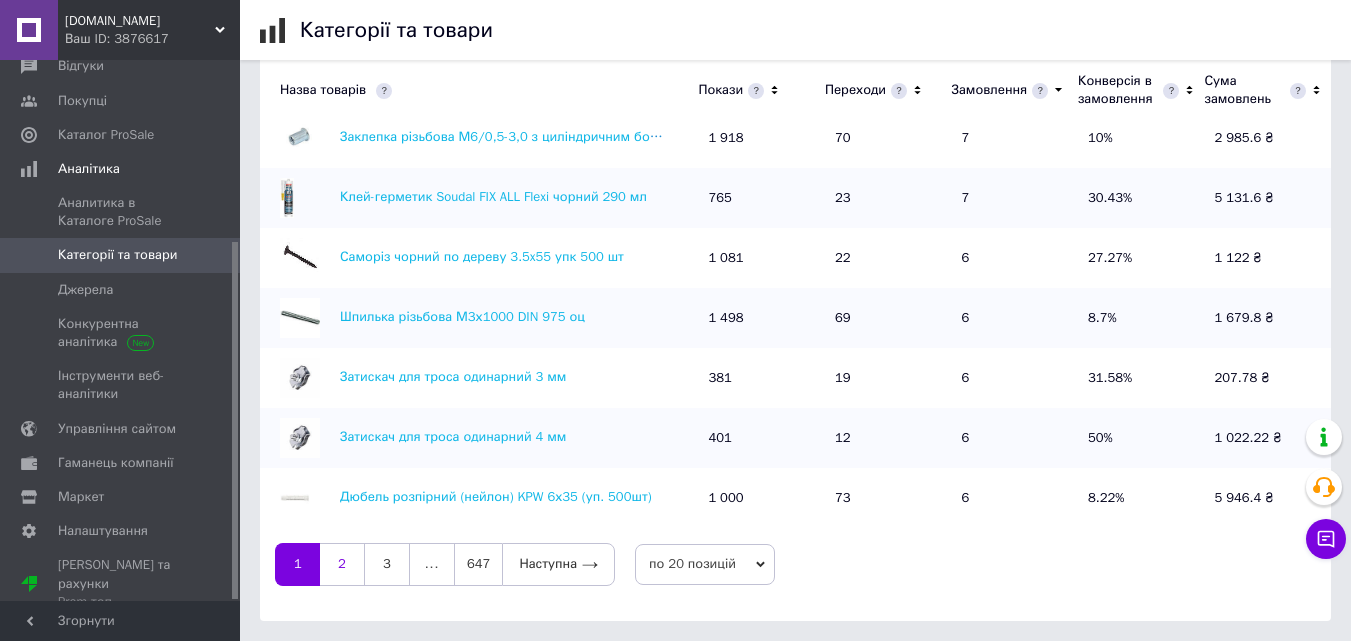 click on "2" at bounding box center (342, 564) 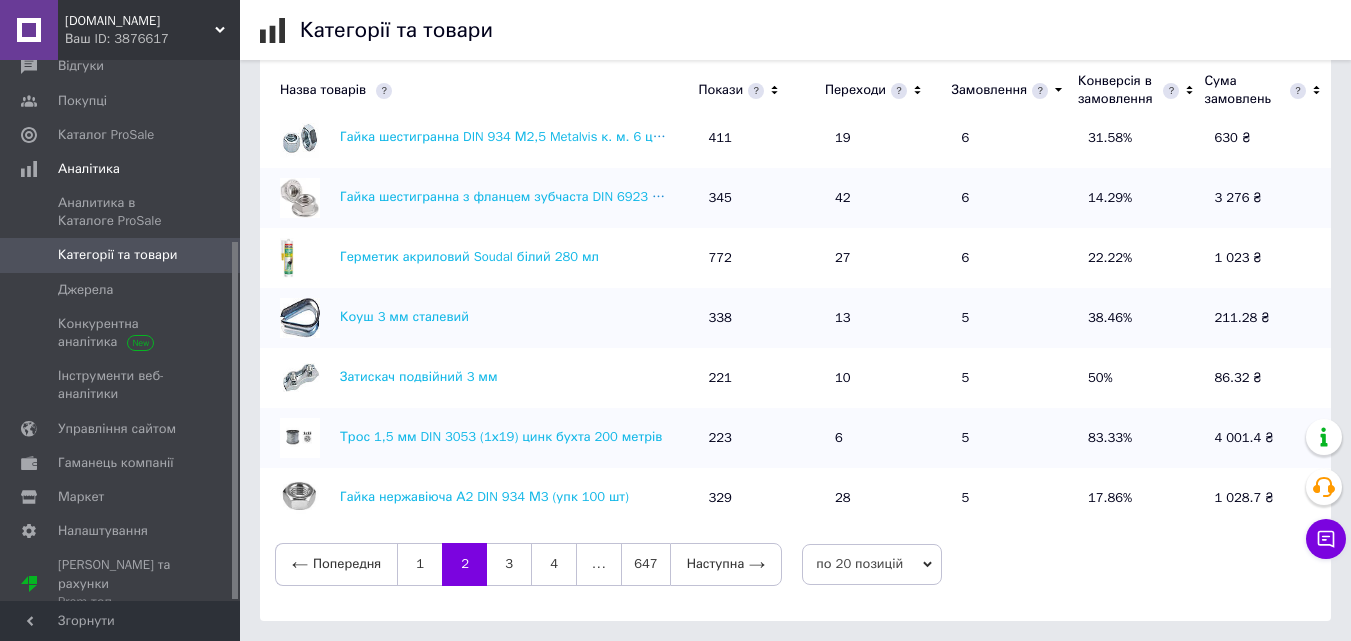 scroll, scrollTop: 0, scrollLeft: 0, axis: both 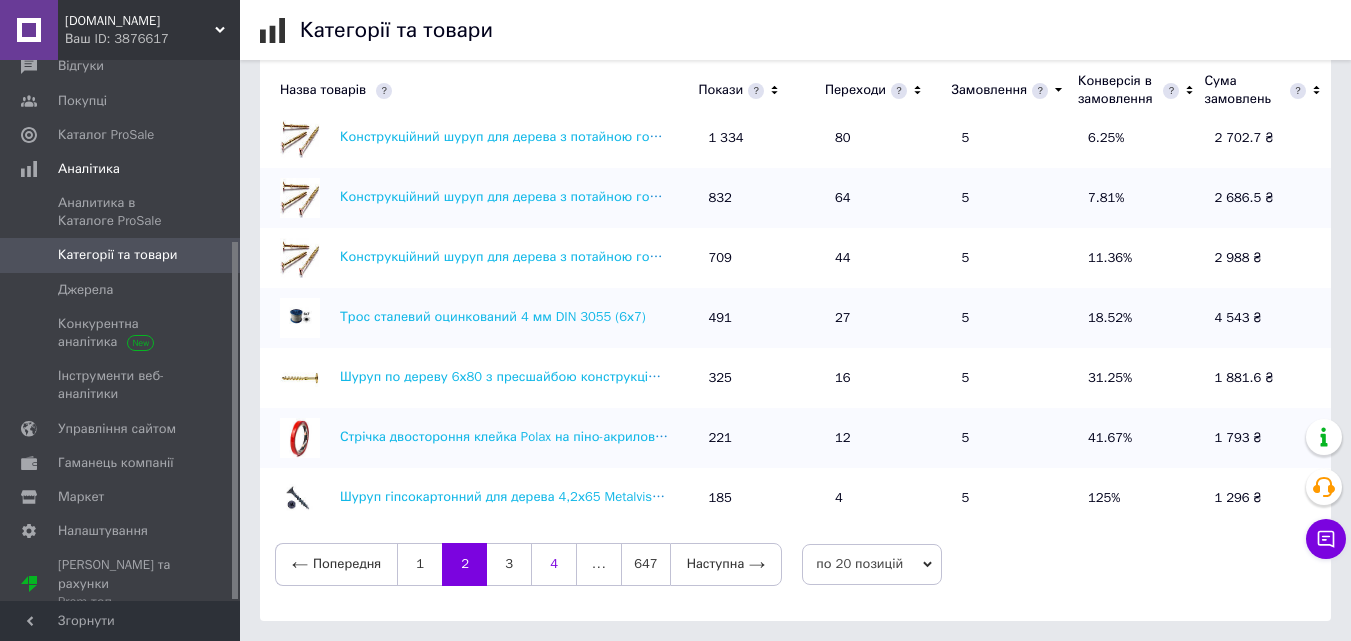 click on "4" at bounding box center [554, 564] 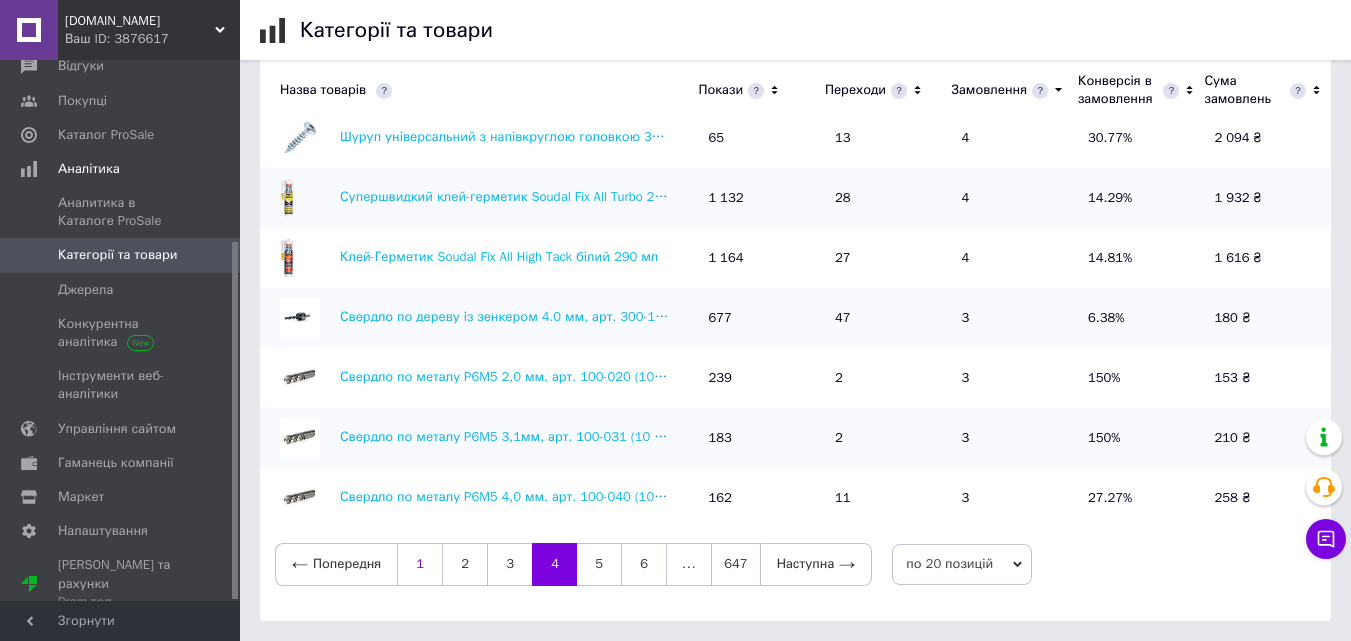 click on "1" at bounding box center (419, 564) 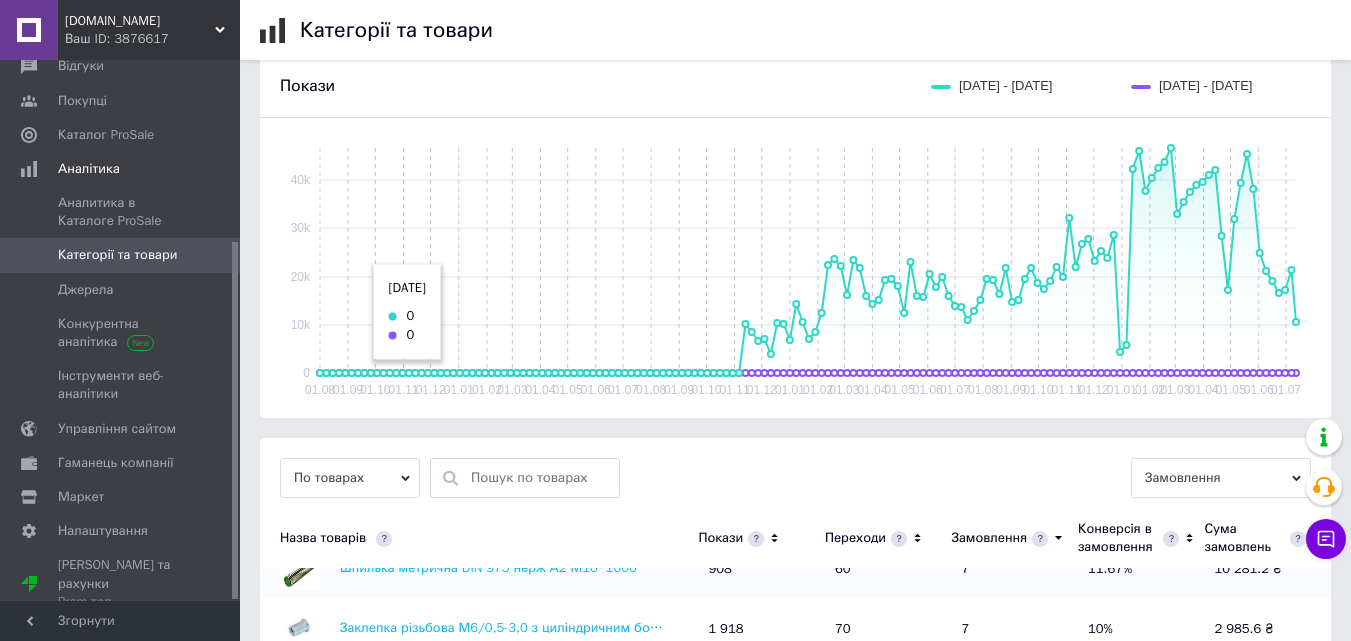 scroll, scrollTop: 400, scrollLeft: 0, axis: vertical 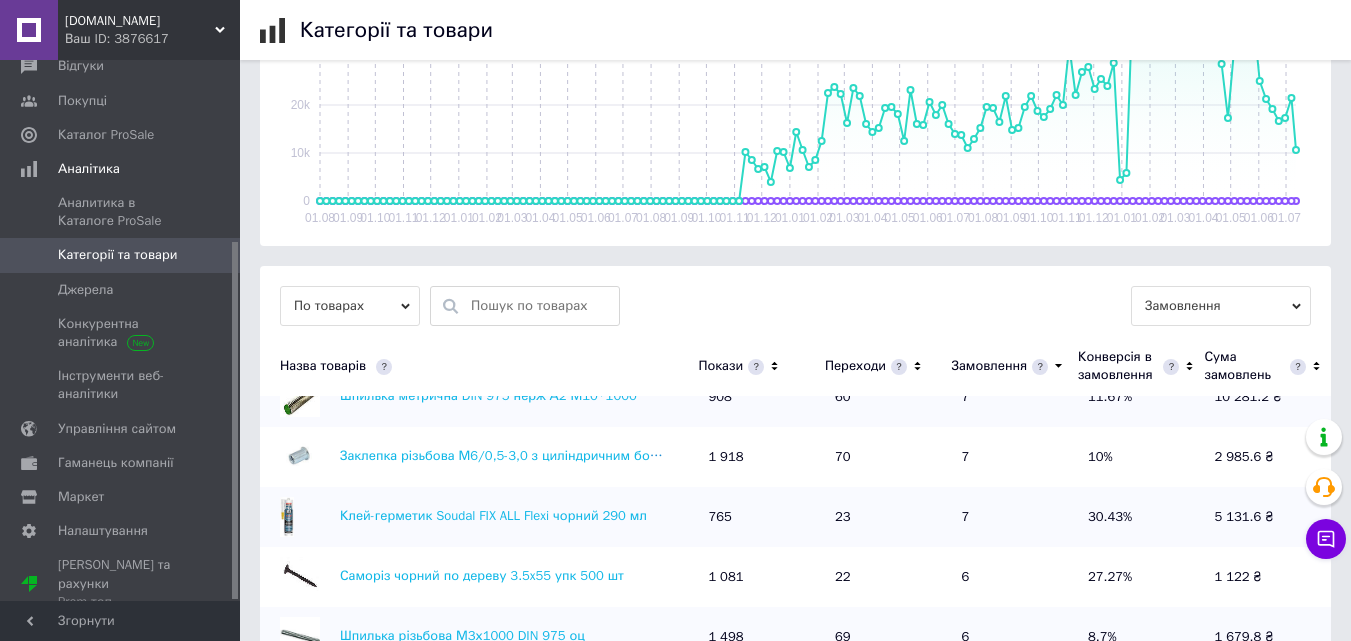 click on "По товарах" at bounding box center (350, 306) 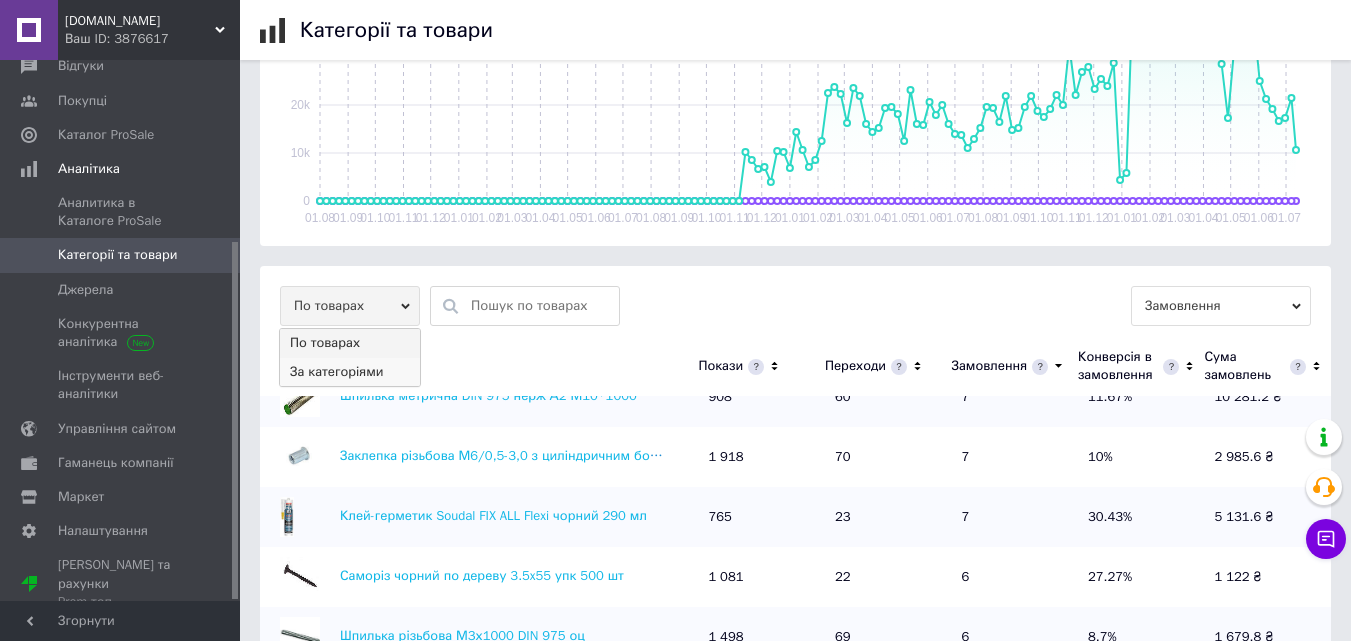 click on "За категоріями" at bounding box center (350, 372) 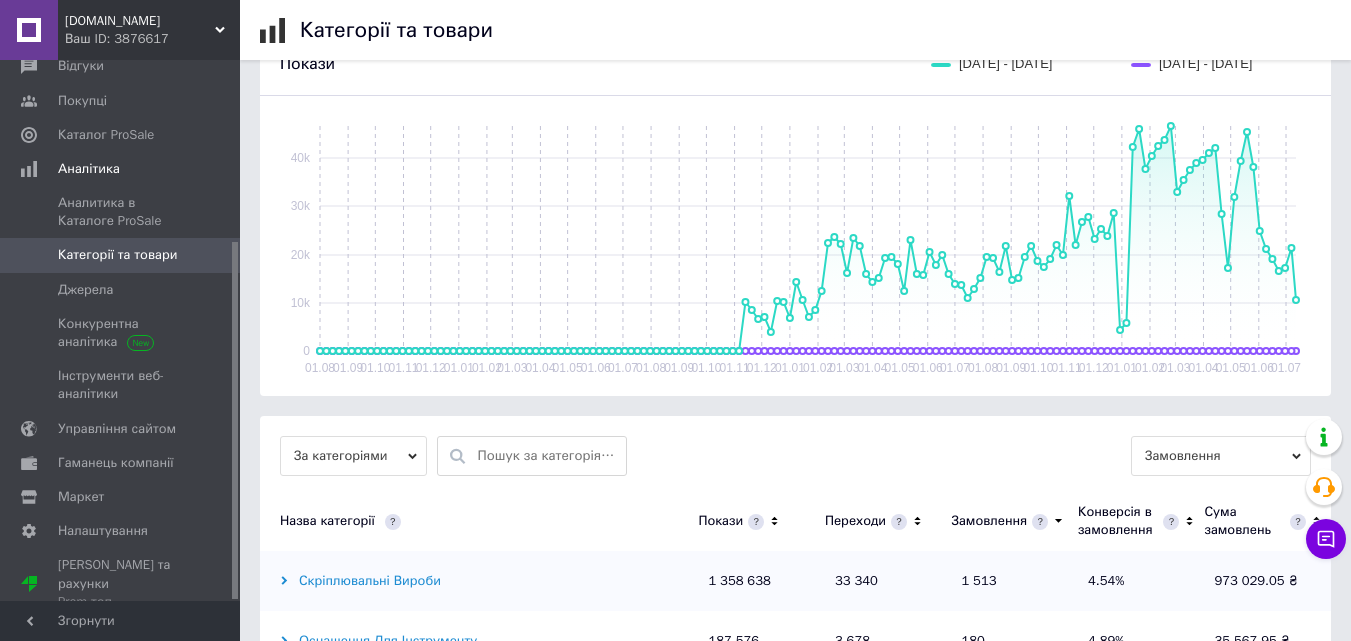 scroll, scrollTop: 400, scrollLeft: 0, axis: vertical 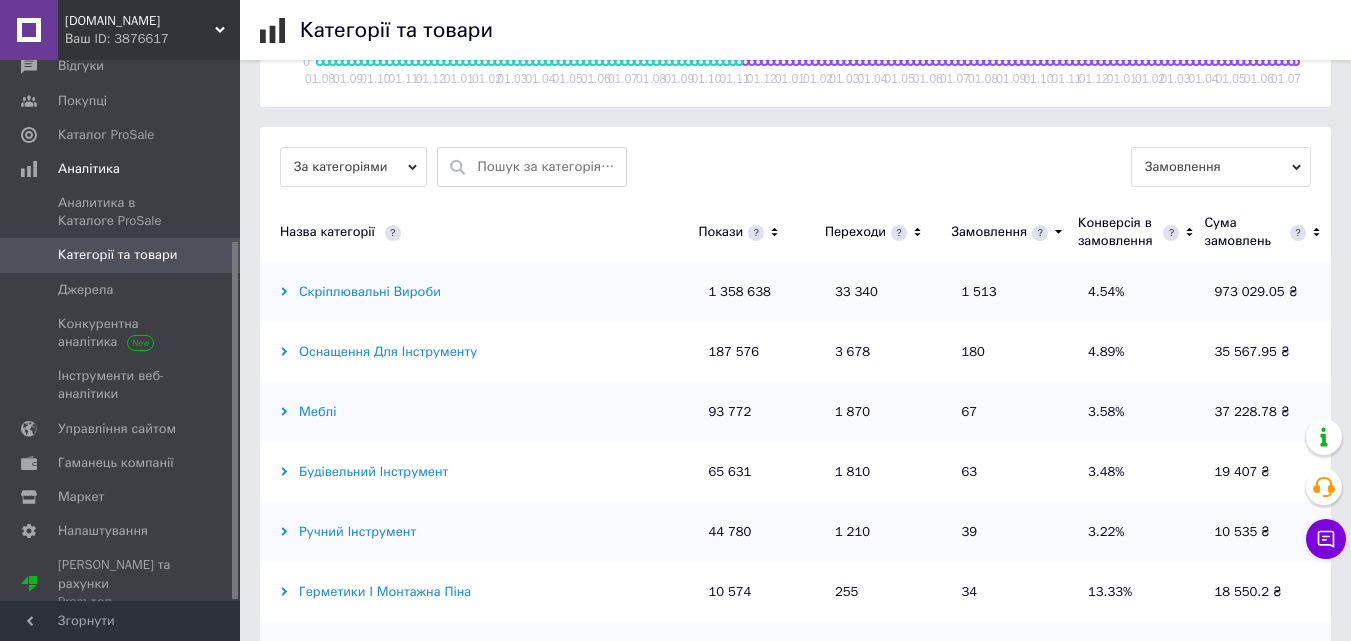 click on "Скріплювальні вироби" at bounding box center [474, 292] 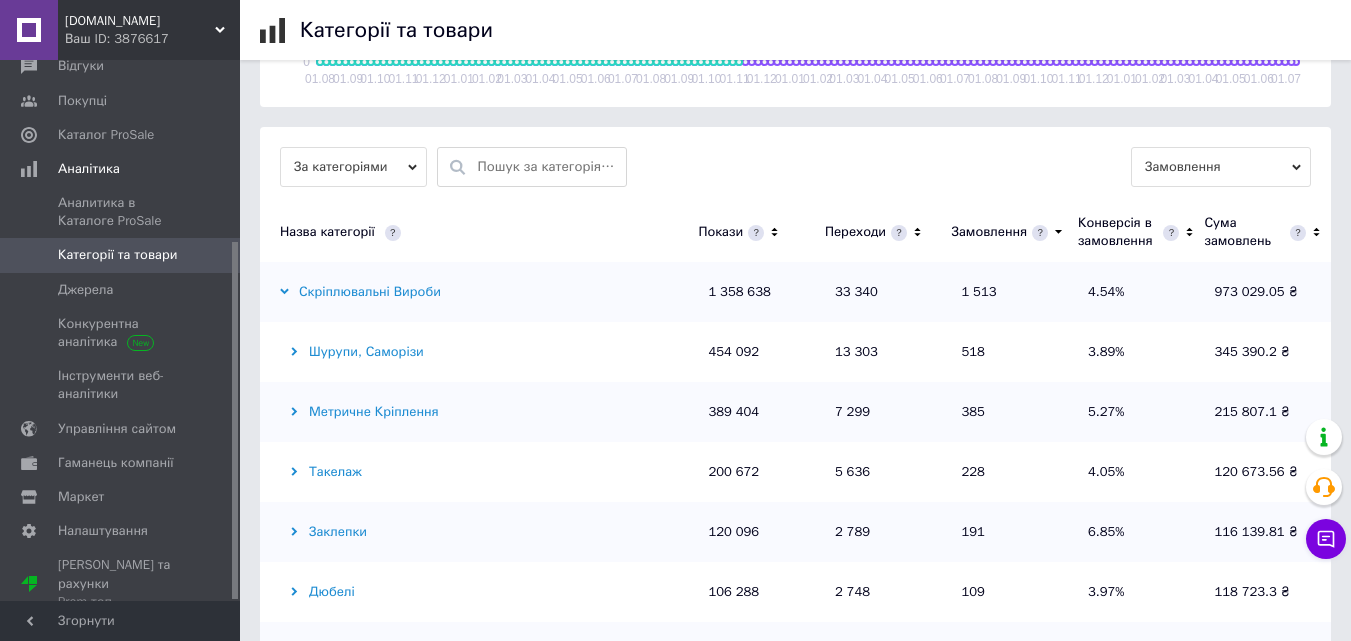click on "Шурупи, саморізи" at bounding box center [474, 352] 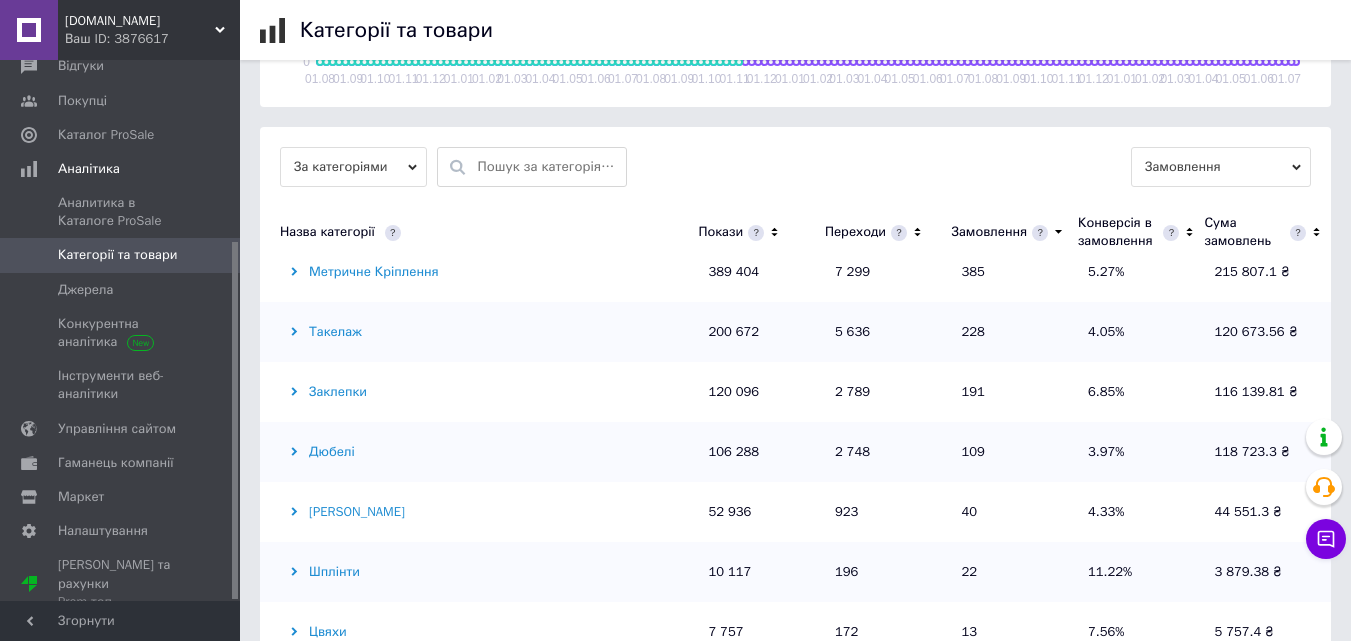 scroll, scrollTop: 1200, scrollLeft: 0, axis: vertical 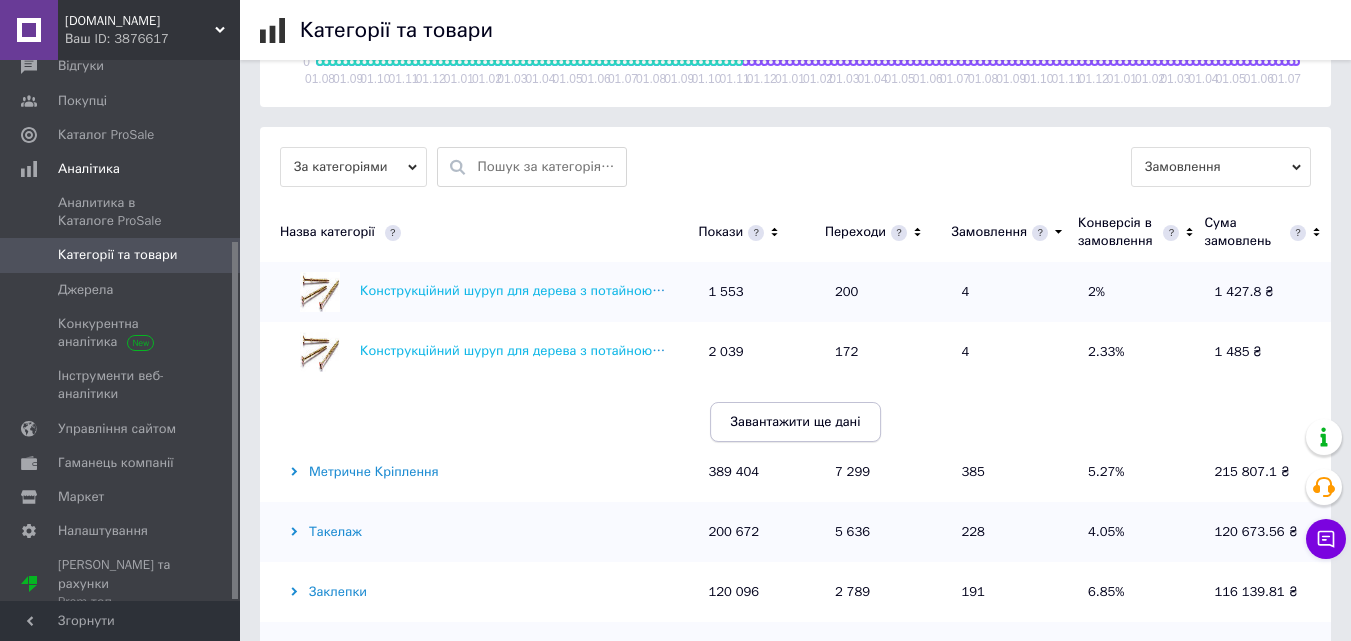 click on "Завантажити ще дані" at bounding box center [796, 422] 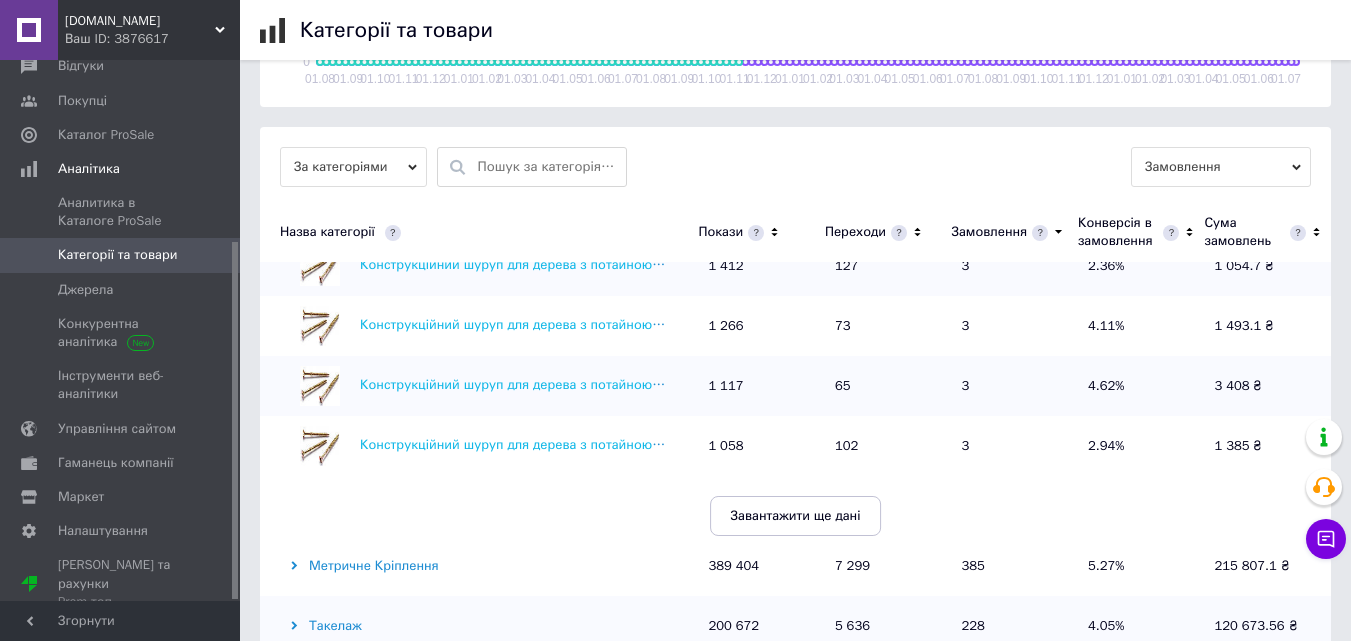 scroll, scrollTop: 2400, scrollLeft: 0, axis: vertical 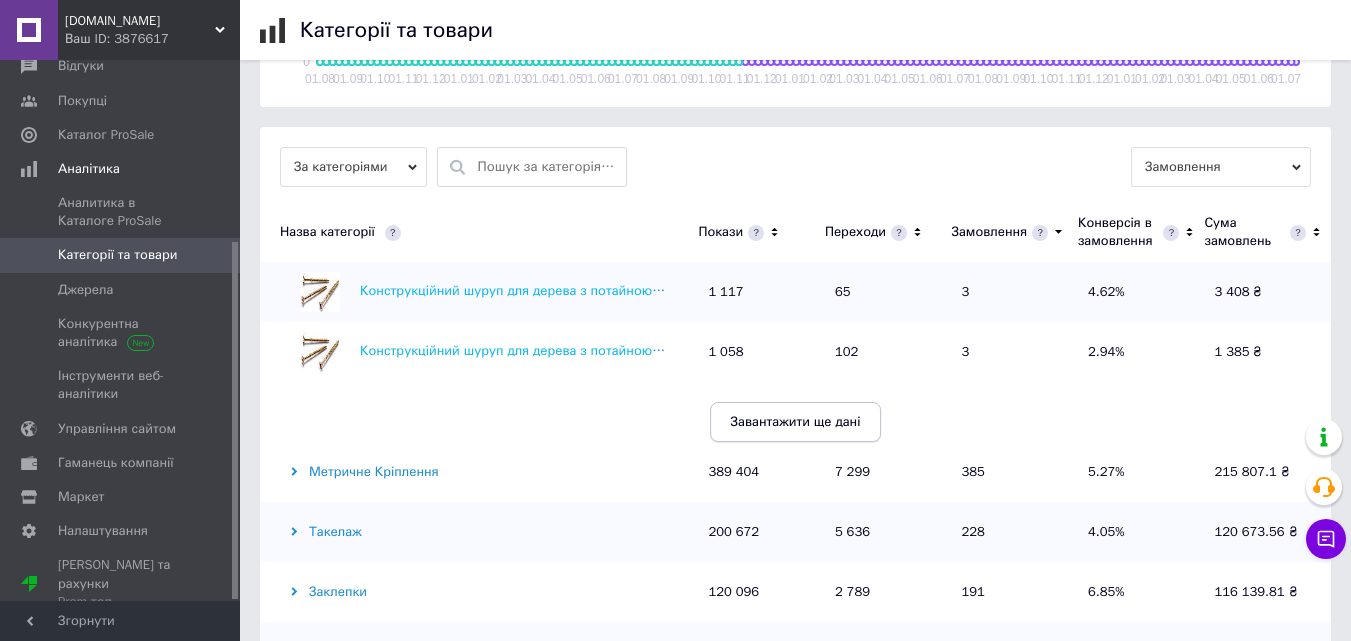 click on "Завантажити ще дані" at bounding box center [796, 422] 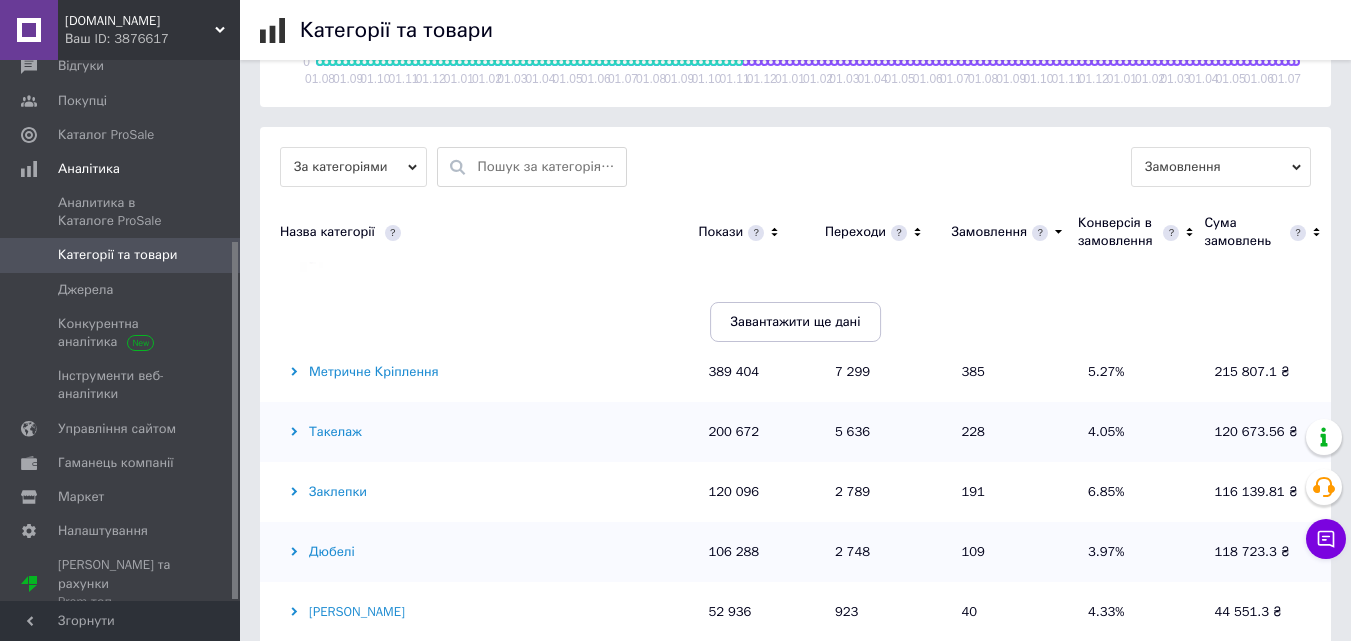 scroll, scrollTop: 3600, scrollLeft: 0, axis: vertical 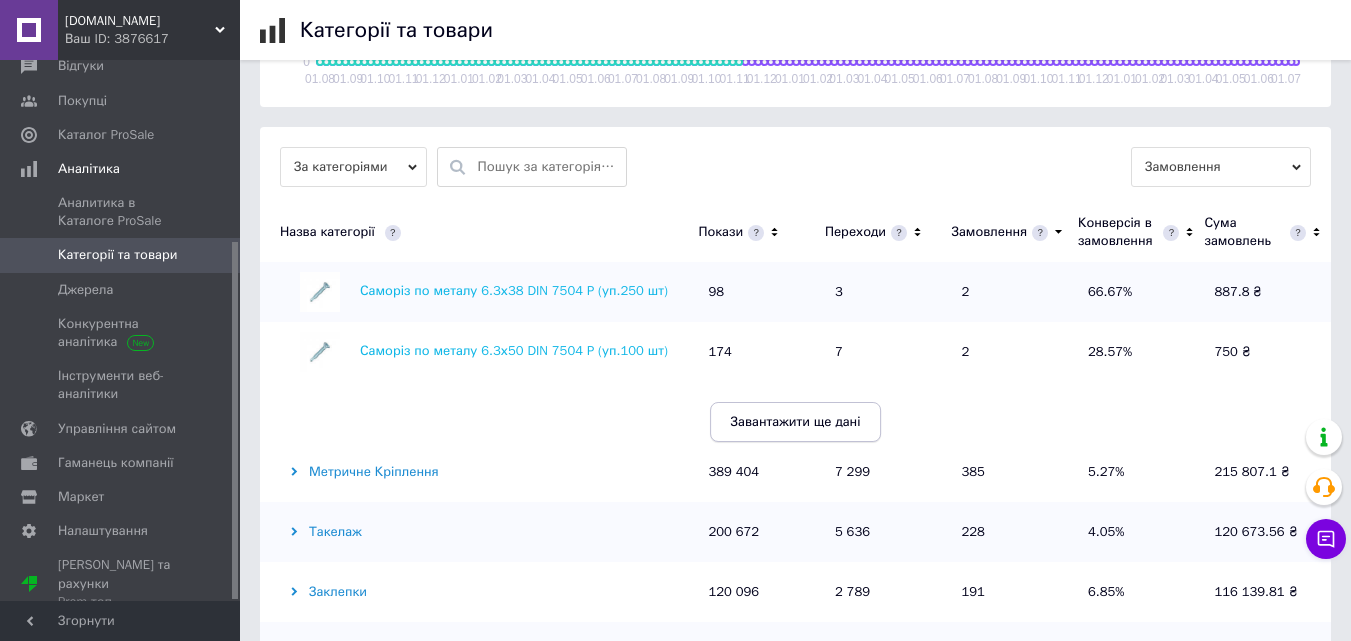 click on "Завантажити ще дані" at bounding box center (796, 422) 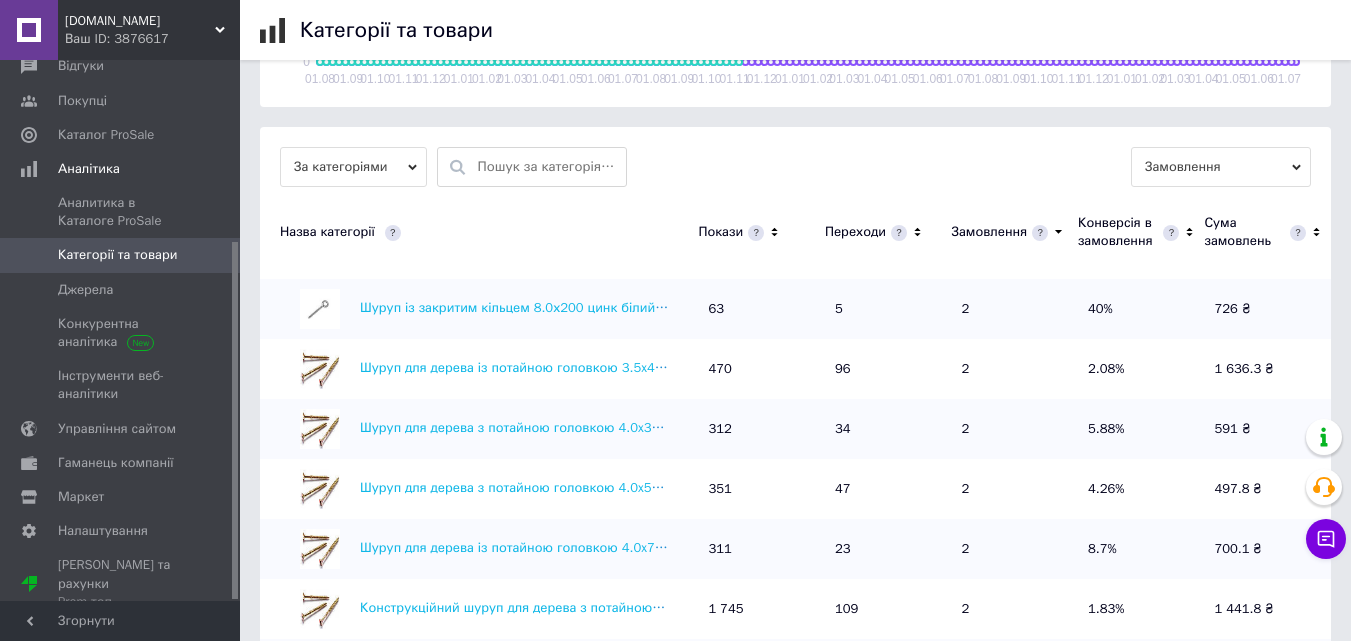 scroll, scrollTop: 4300, scrollLeft: 0, axis: vertical 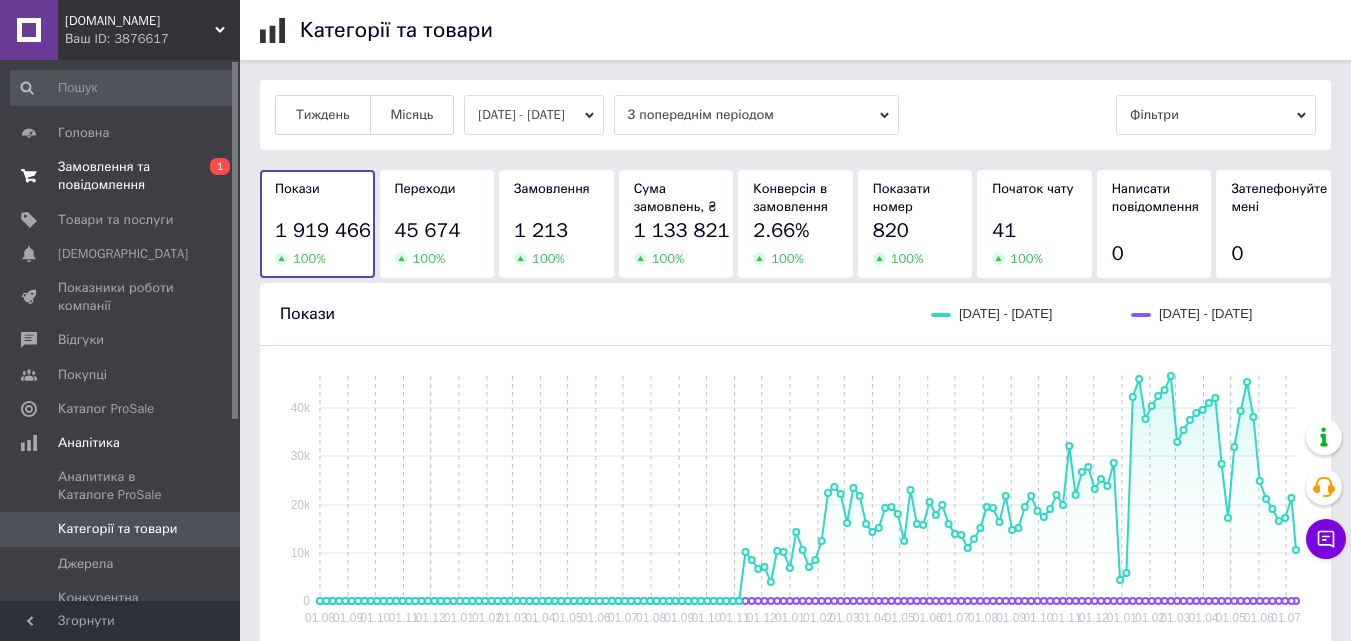 click on "Замовлення та повідомлення" at bounding box center [121, 176] 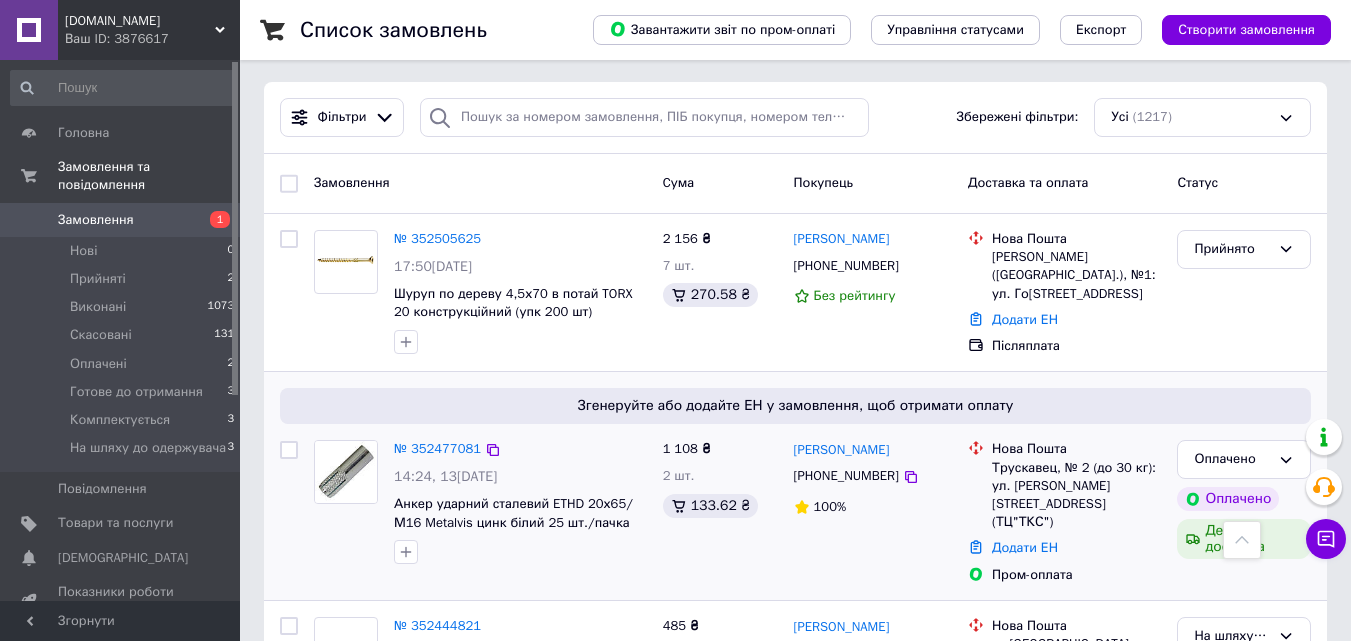 scroll, scrollTop: 0, scrollLeft: 0, axis: both 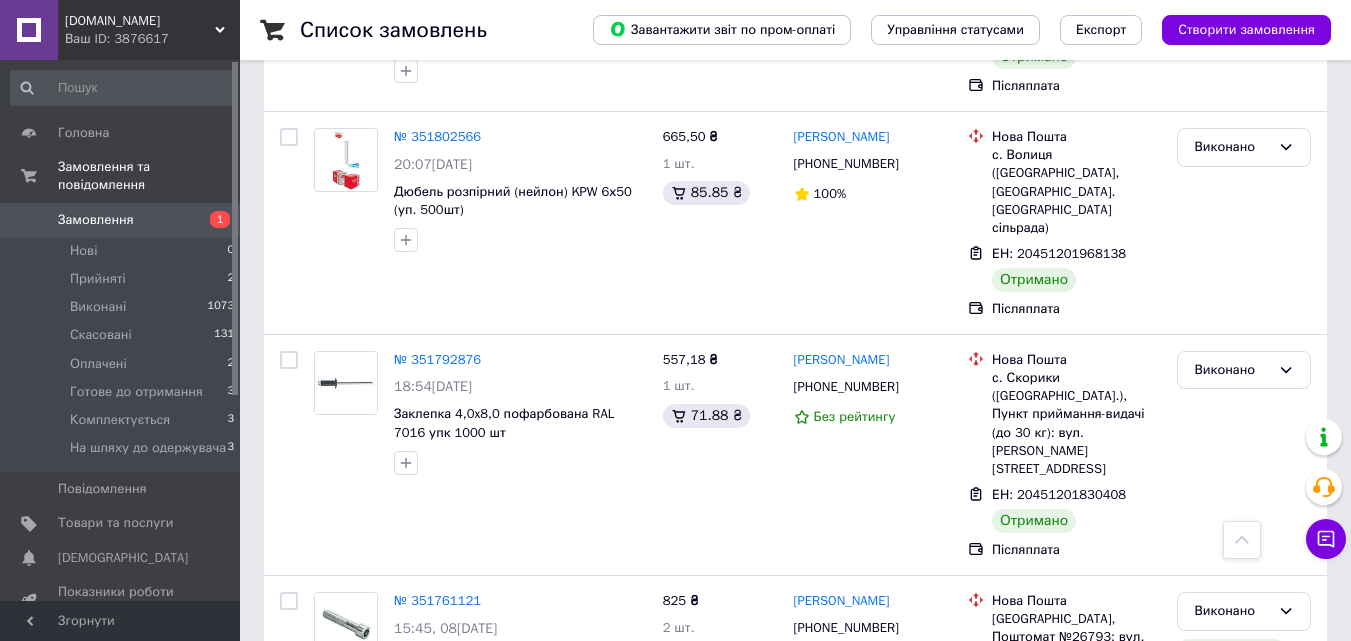 click on "Список замовлень   Завантажити звіт по пром-оплаті Управління статусами Експорт Створити замовлення -407.76 ₴ реальних коштів на балансі Поповнити баланс Через 4 дні товари стануть неактивні Поповніть Баланс ,  щоб продовжити отримувати замовлення Фільтри Збережені фільтри: Усі (1217) Замовлення Cума Покупець Доставка та оплата Статус № 352505625 17:50[DATE] Шуруп по дереву 4,5х70 в потай TORX 20 конструкційний (упк 200 шт) 2 156 ₴ 7 шт. 270.58 ₴ [PERSON_NAME] [PHONE_NUMBER] Без рейтингу Нова Пошта [PERSON_NAME] ([GEOGRAPHIC_DATA].), №1: ул. [PERSON_NAME], 8 Додати ЕН Післяплата Прийнято 1 108 ₴ 1" at bounding box center [795, -1463] 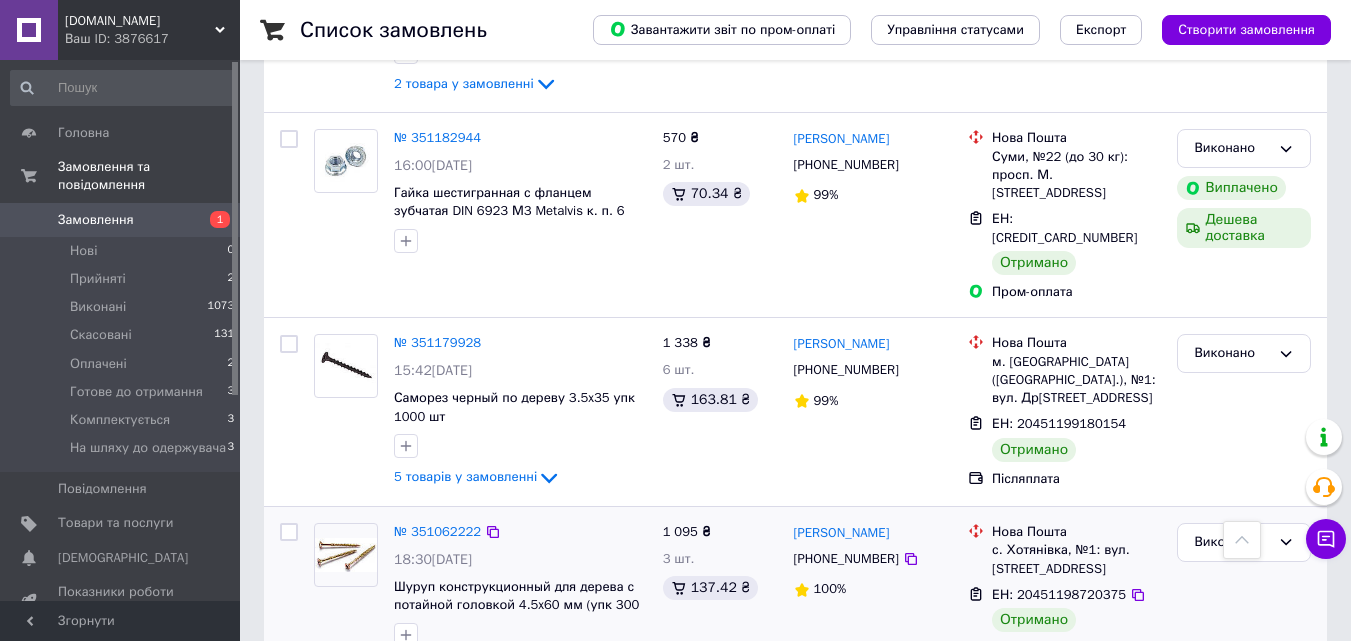 scroll, scrollTop: 3458, scrollLeft: 0, axis: vertical 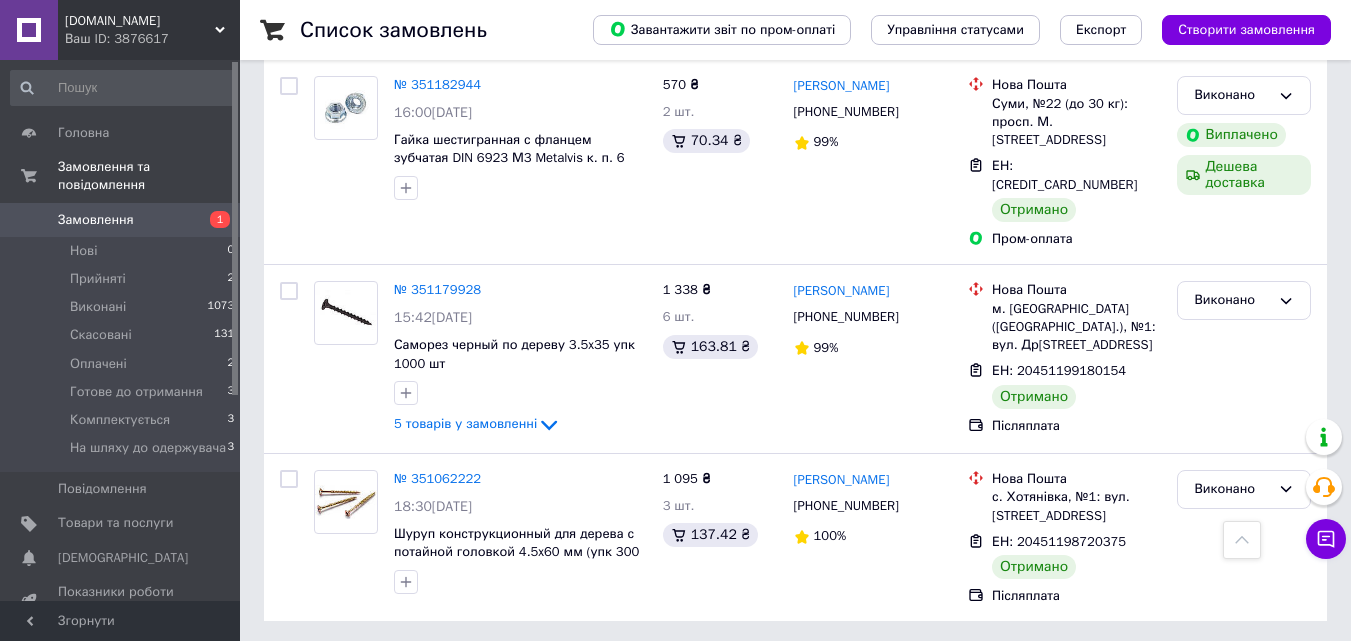 click on "1" at bounding box center [404, 666] 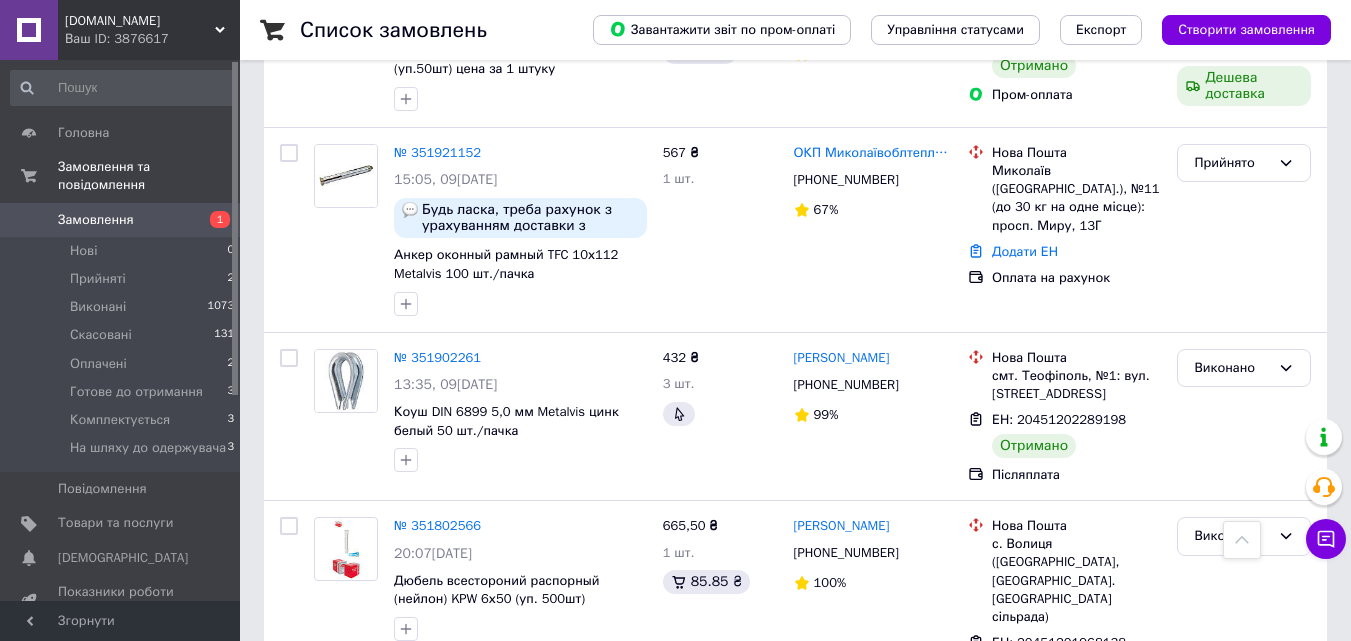 scroll, scrollTop: 3400, scrollLeft: 0, axis: vertical 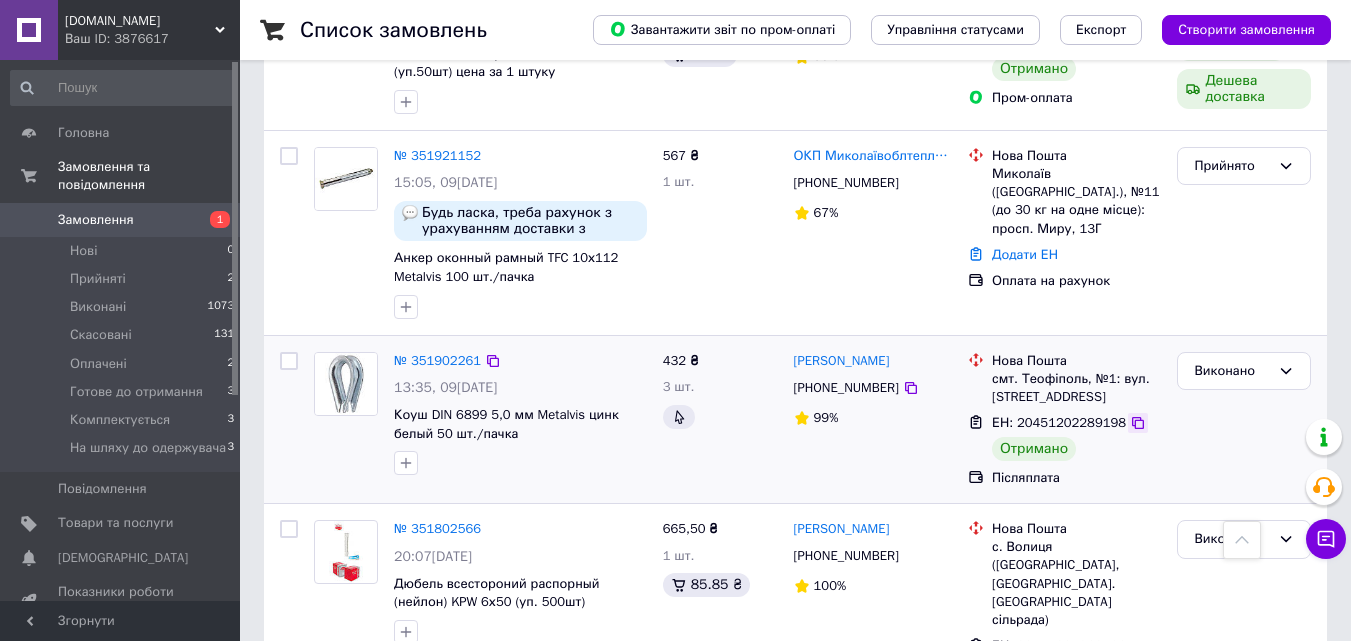 click 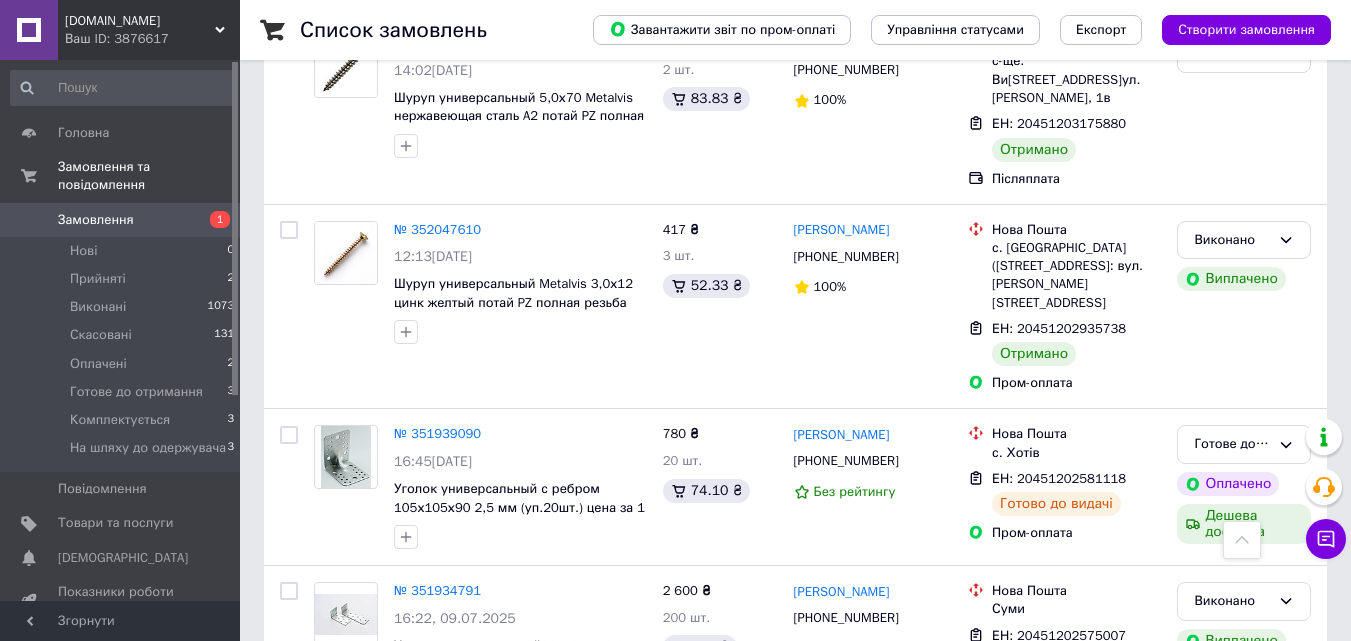 scroll, scrollTop: 2700, scrollLeft: 0, axis: vertical 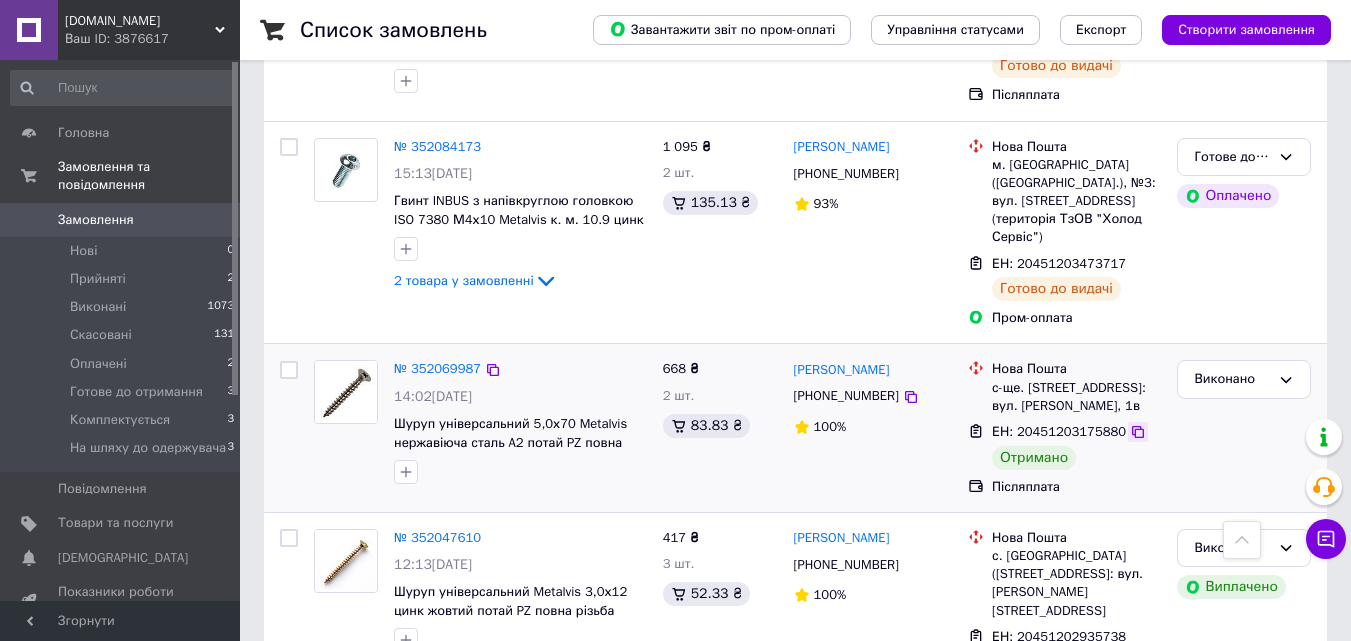 click 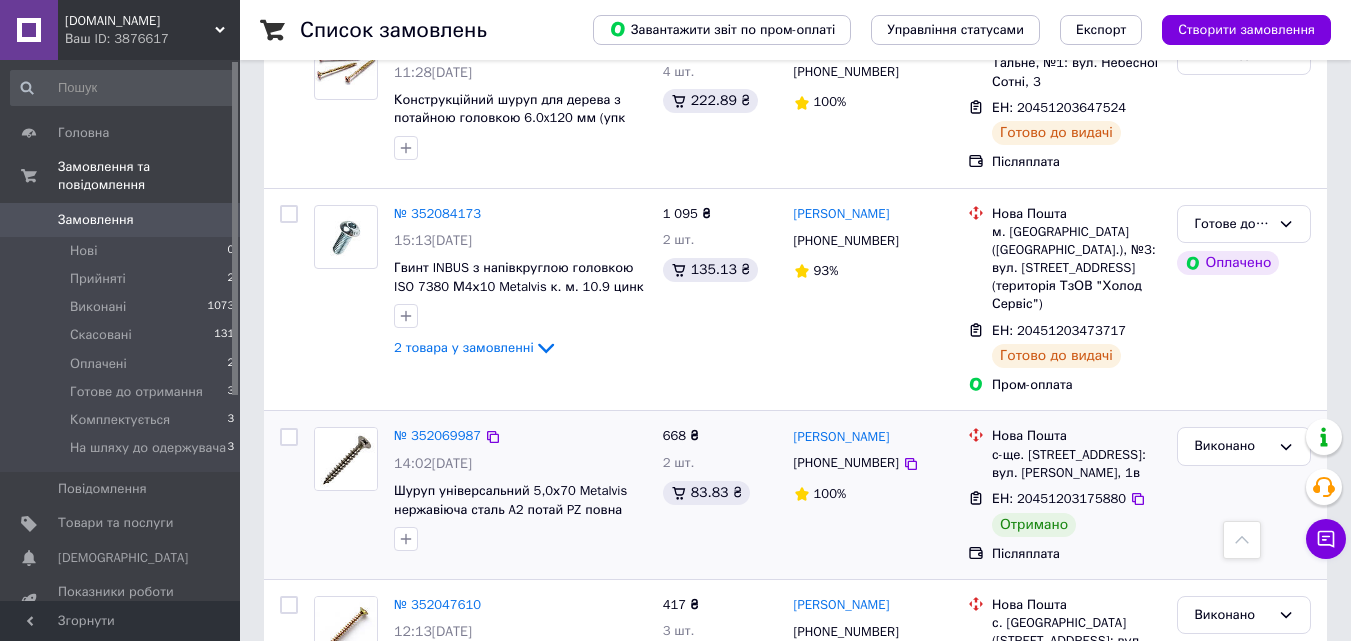 scroll, scrollTop: 2400, scrollLeft: 0, axis: vertical 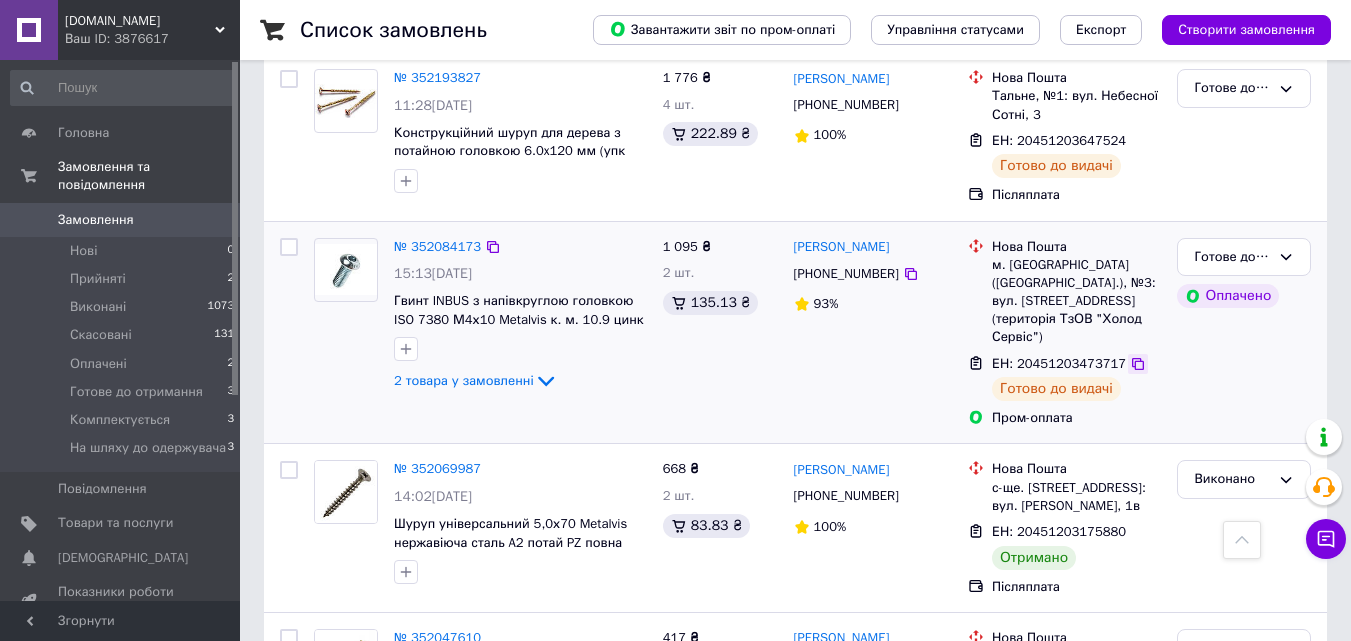 click 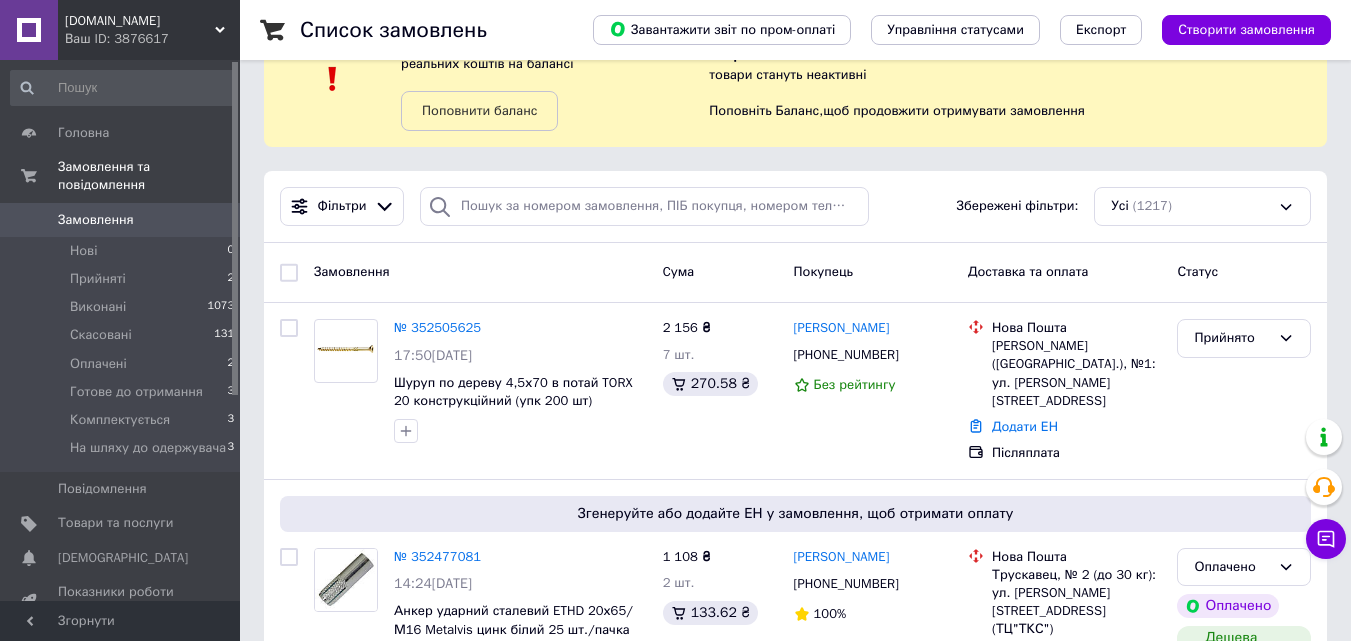 scroll, scrollTop: 0, scrollLeft: 0, axis: both 